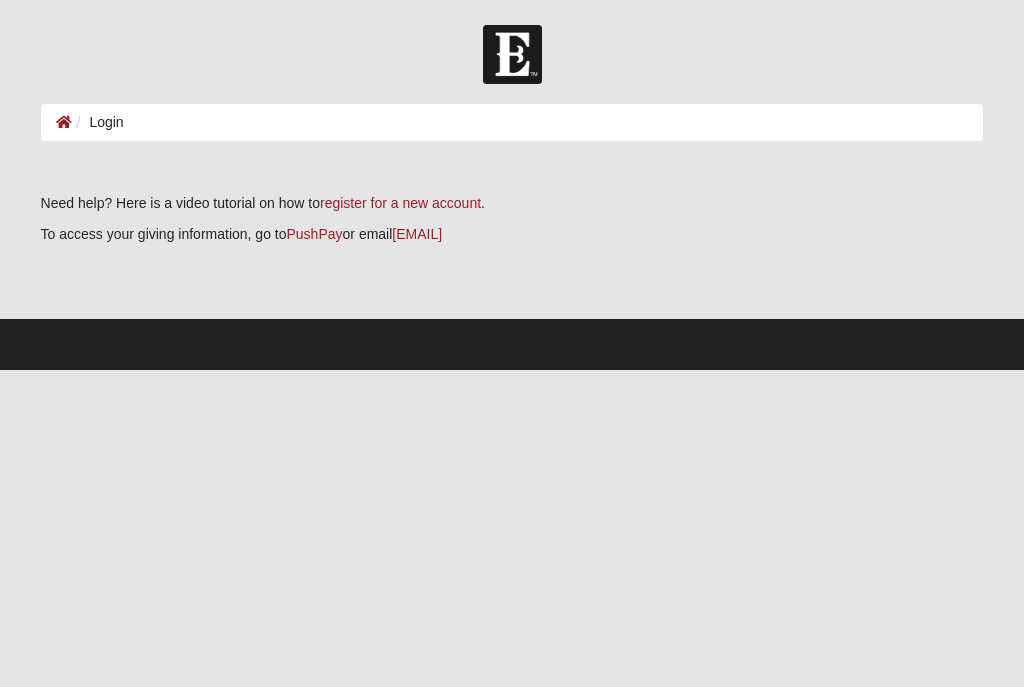 scroll, scrollTop: 0, scrollLeft: 0, axis: both 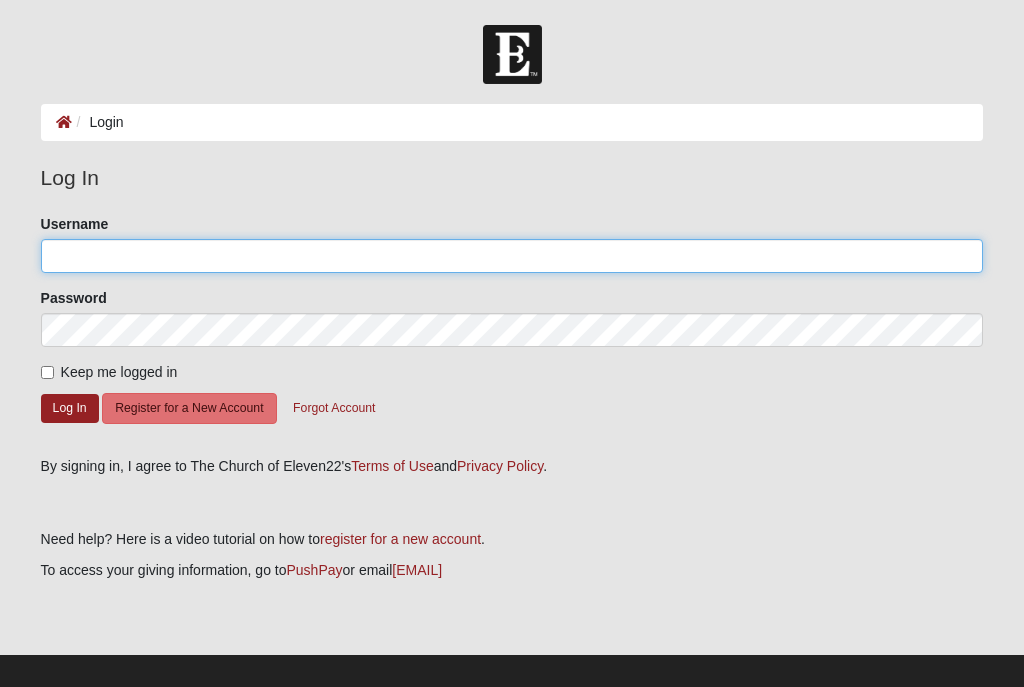 click on "Username" 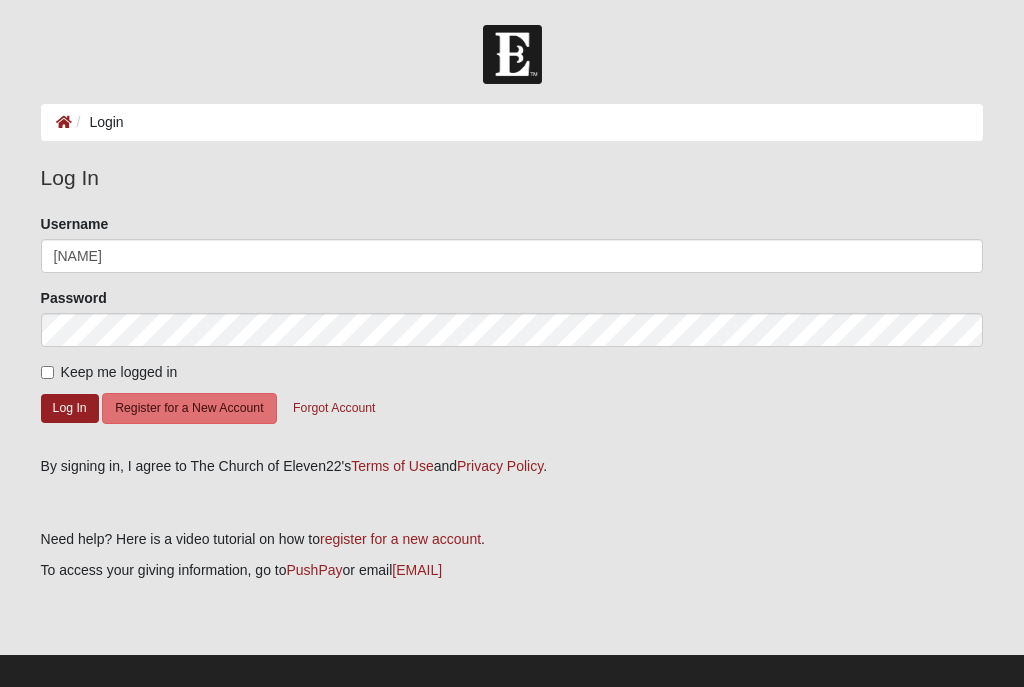 click on "Log In" 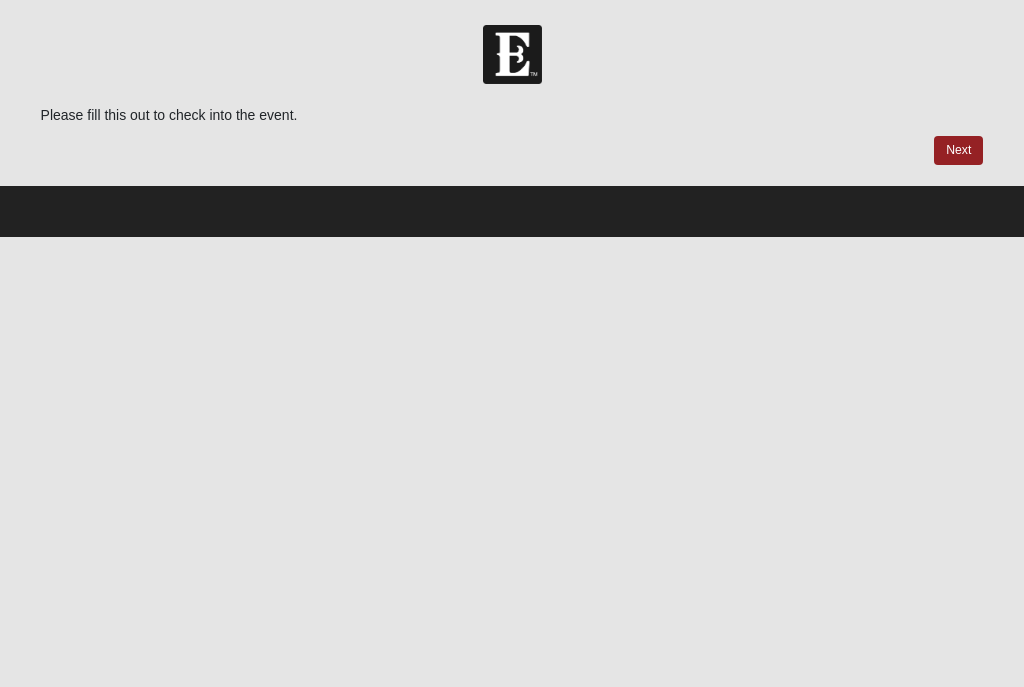 scroll, scrollTop: 0, scrollLeft: 0, axis: both 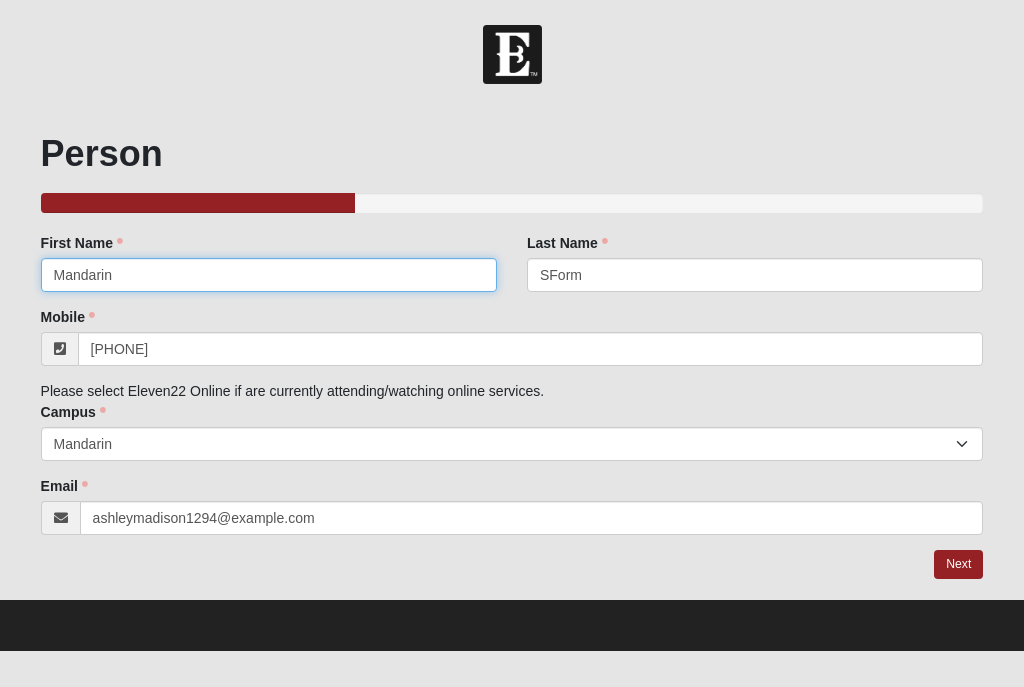 click on "Mandarin" at bounding box center [269, 275] 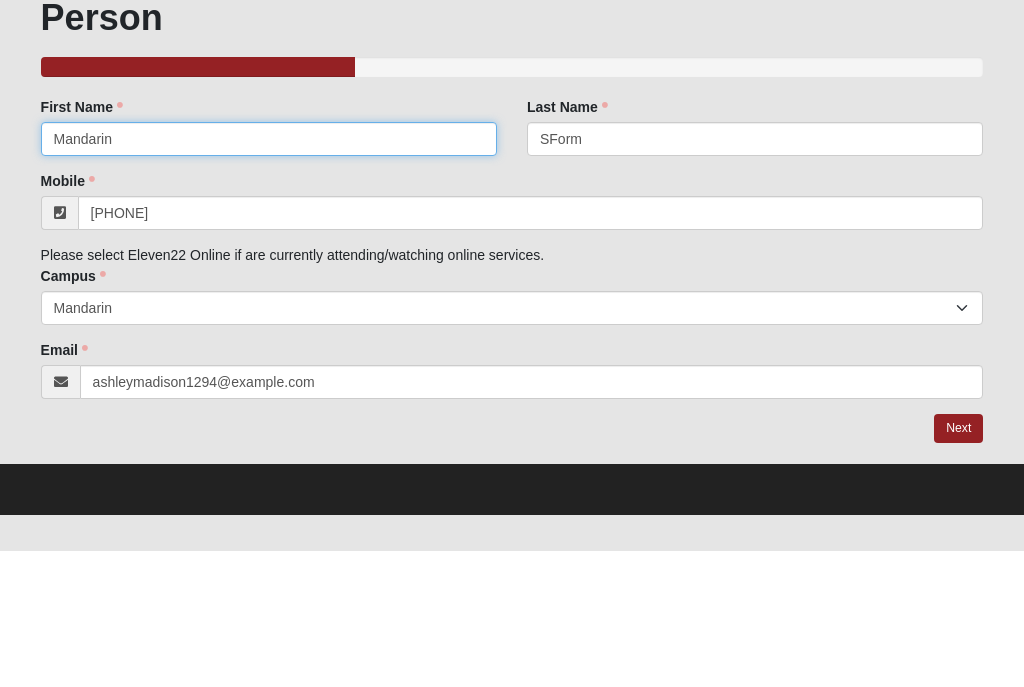 click on "Mandarin" at bounding box center [269, 275] 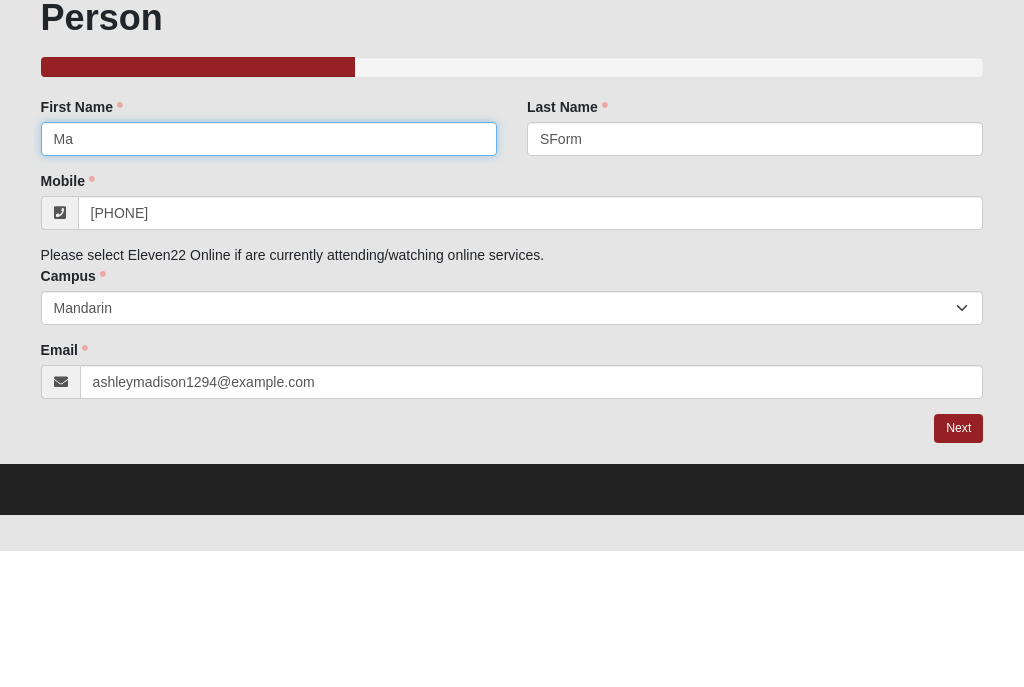 type on "M" 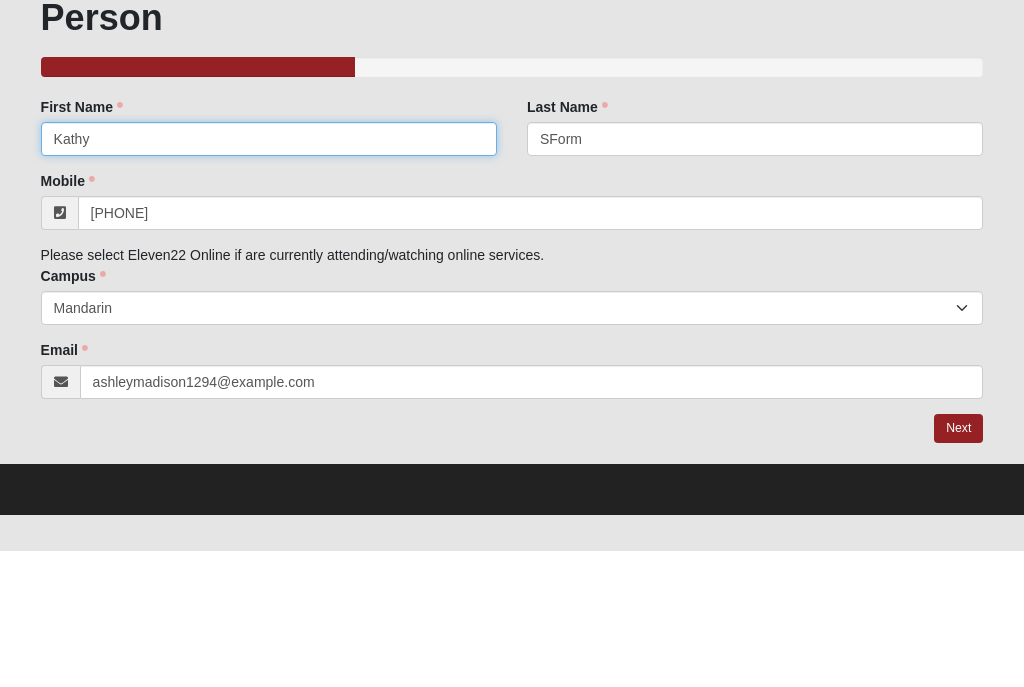 type on "Kathy" 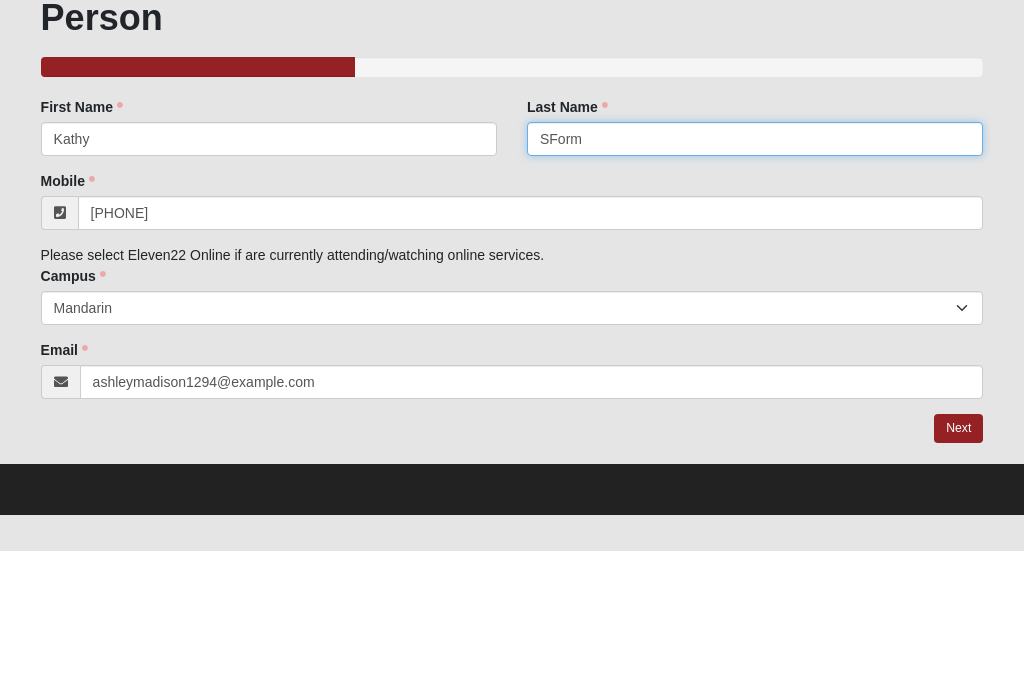 click on "SForm" at bounding box center (755, 275) 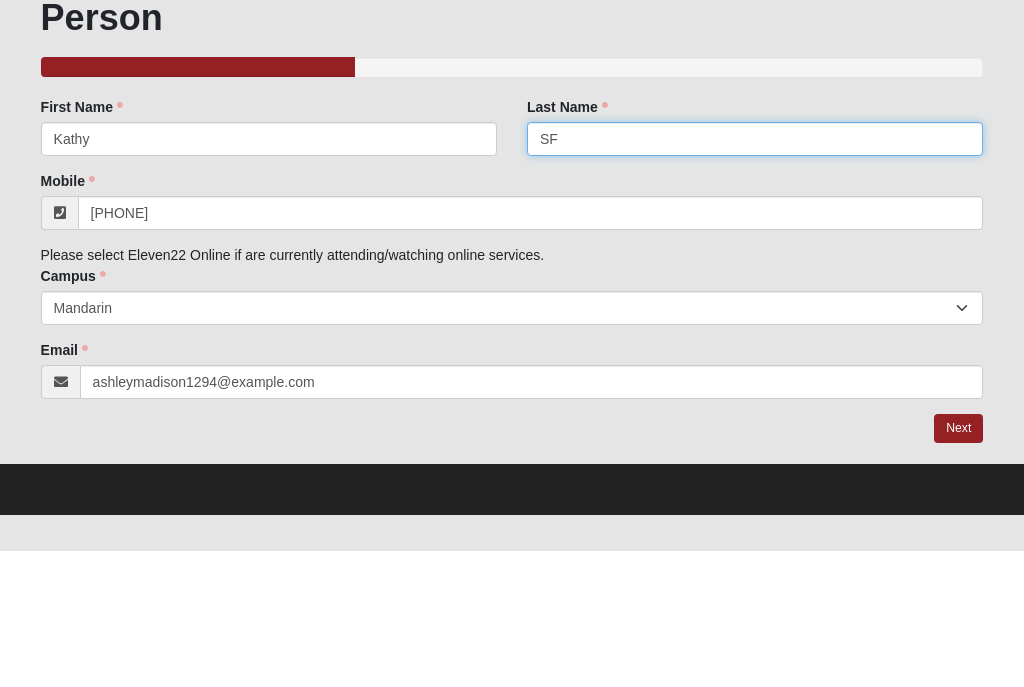 type on "S" 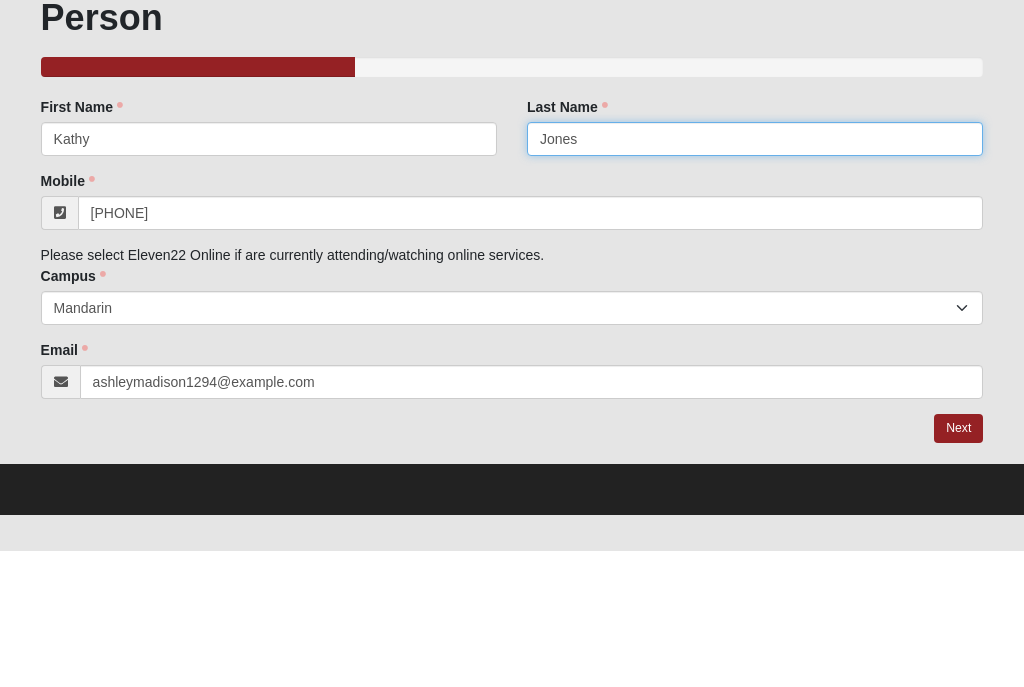 type on "Jones" 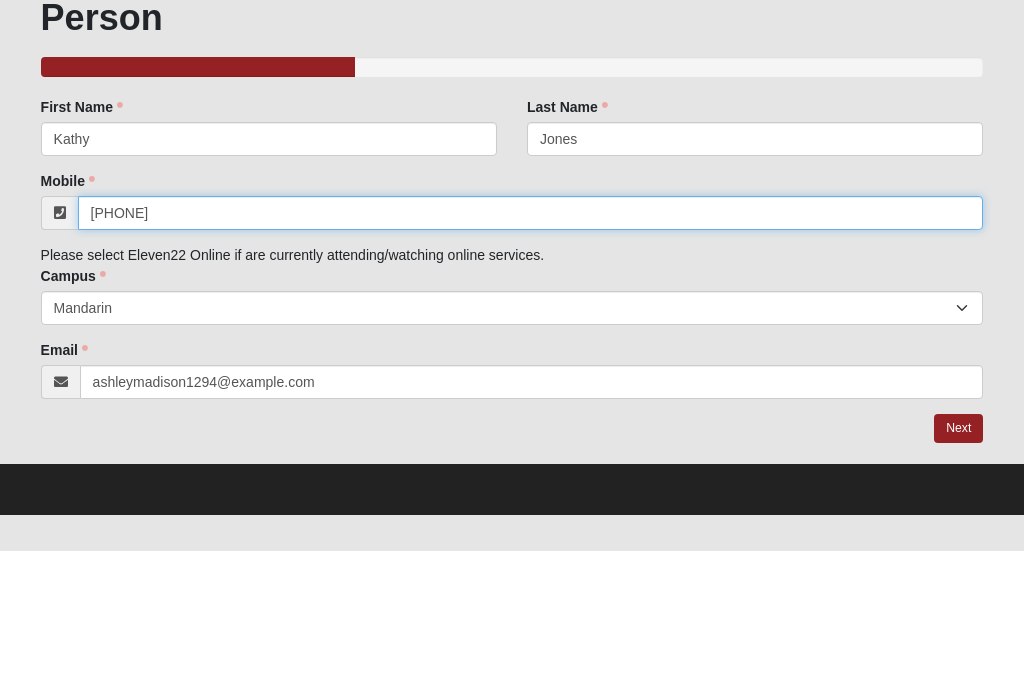 click on "(410) 762-8721" at bounding box center [531, 349] 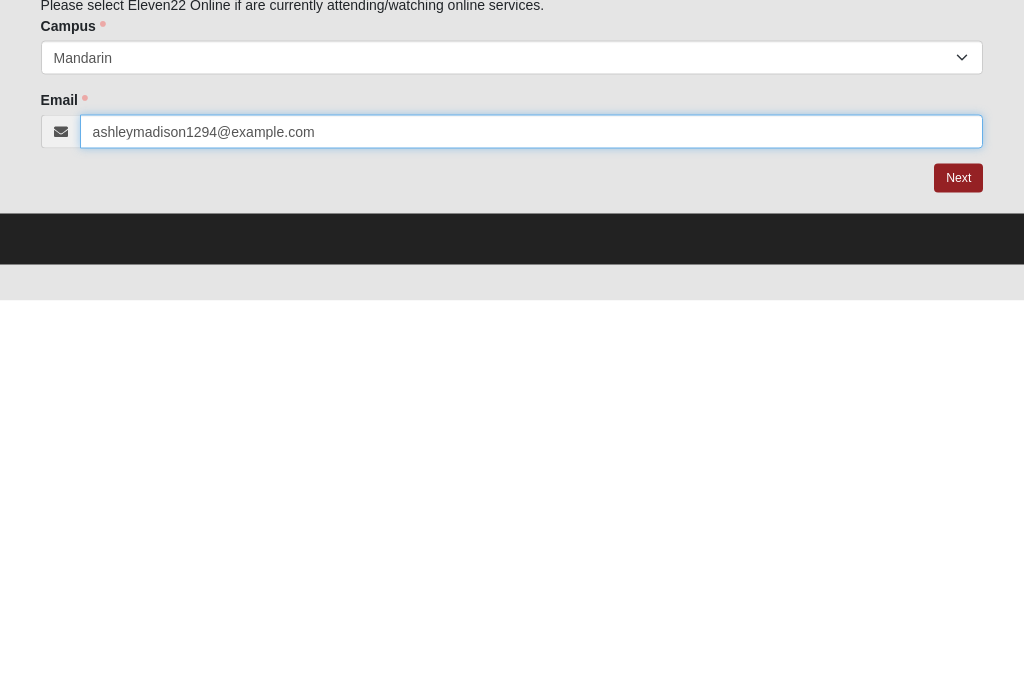 click on "ashleymadison1294@gmail.com" at bounding box center (532, 518) 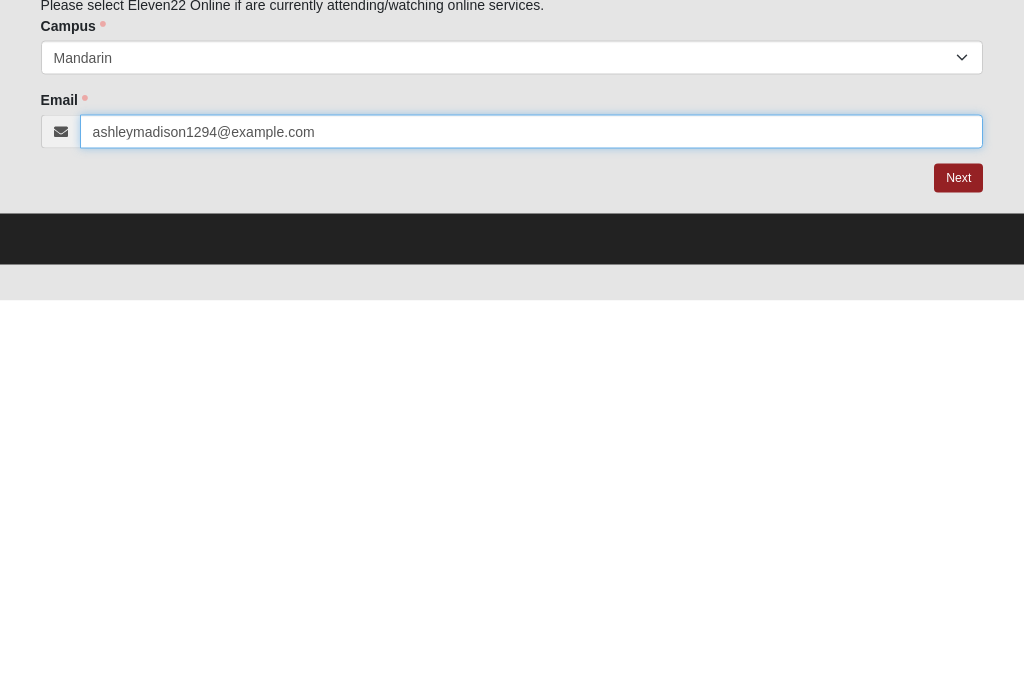 click on "ashleymadison1294@gmail.com" at bounding box center [532, 518] 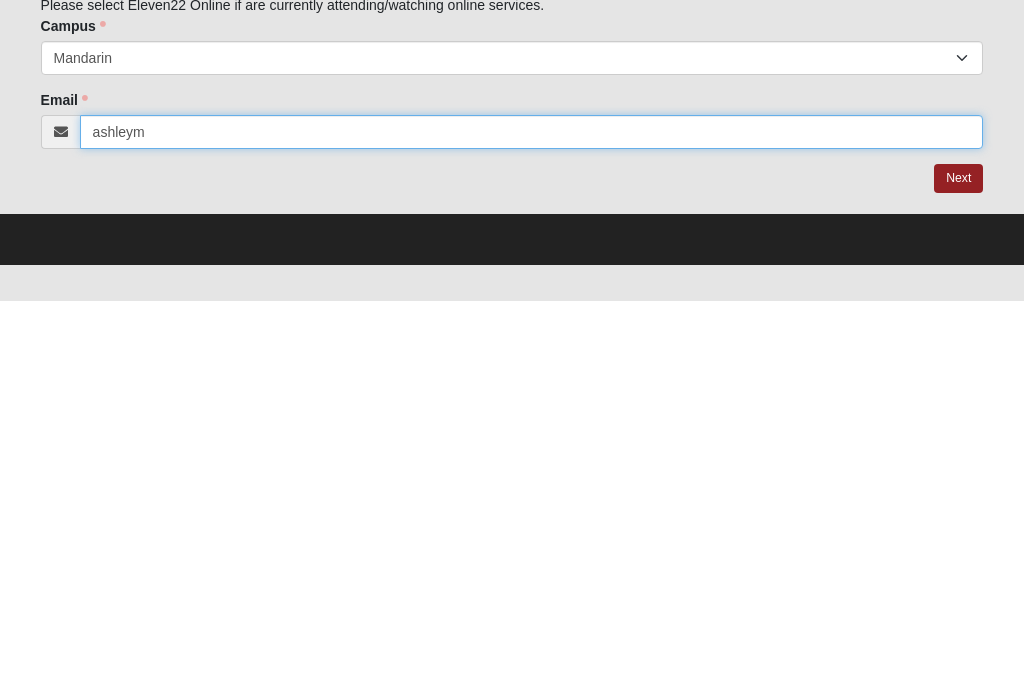 type on "ashley" 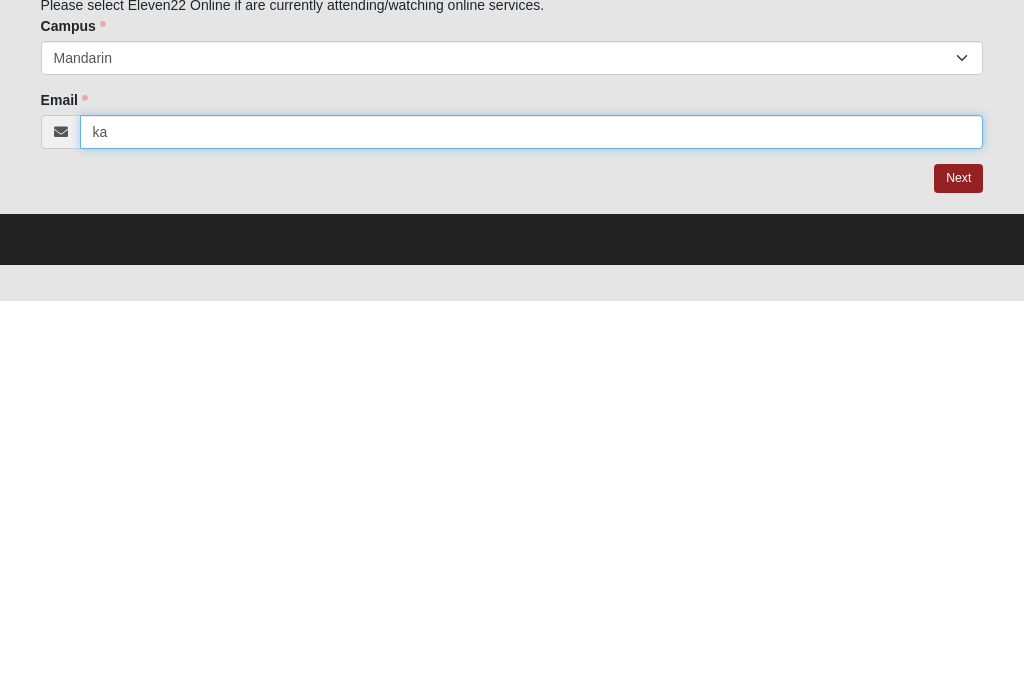 type on "k" 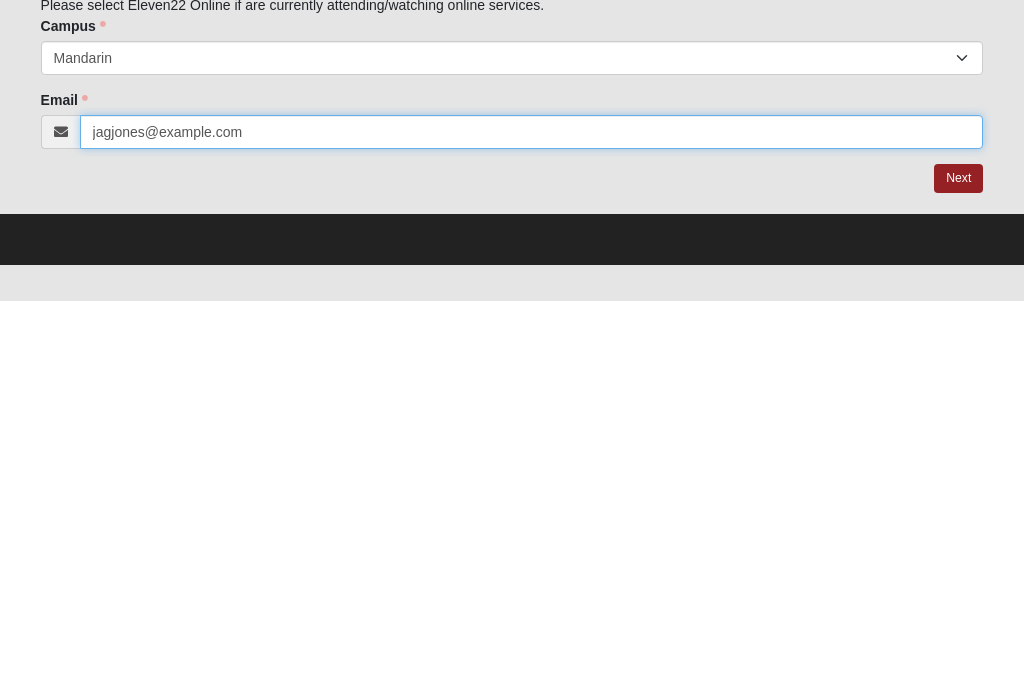 type on "jagjones@bellsouth.net" 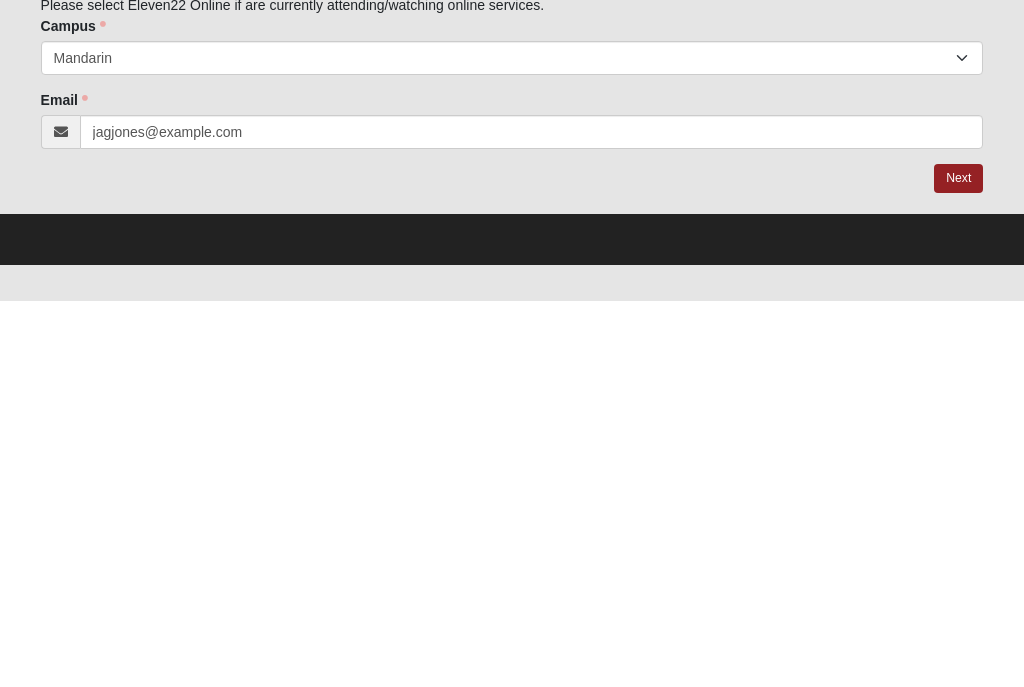 click on "Next" at bounding box center [958, 564] 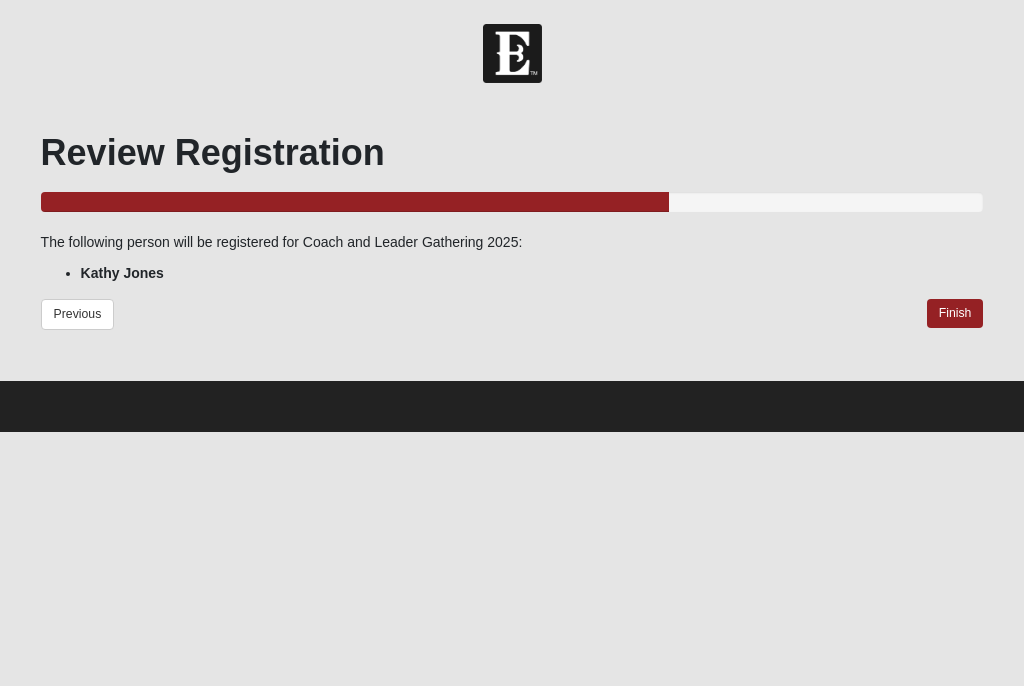 click on "Finish" at bounding box center (955, 314) 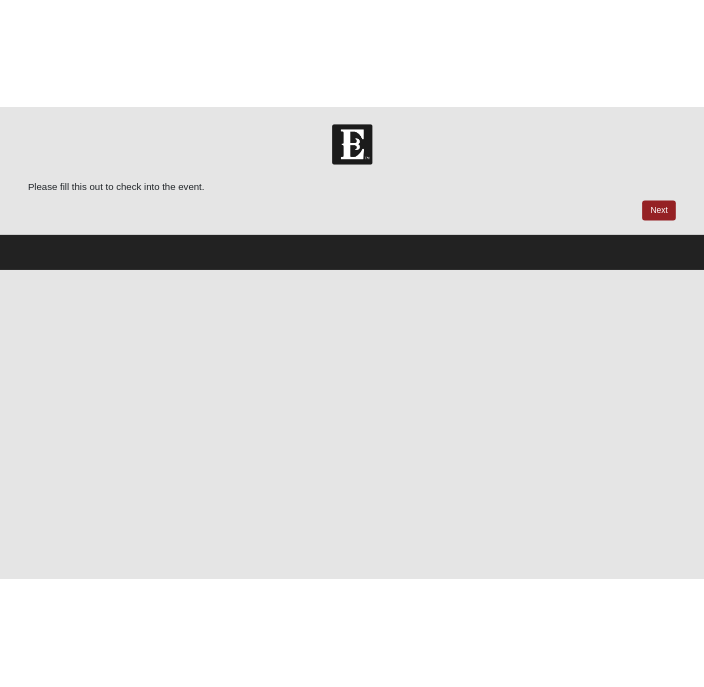 scroll, scrollTop: 0, scrollLeft: 0, axis: both 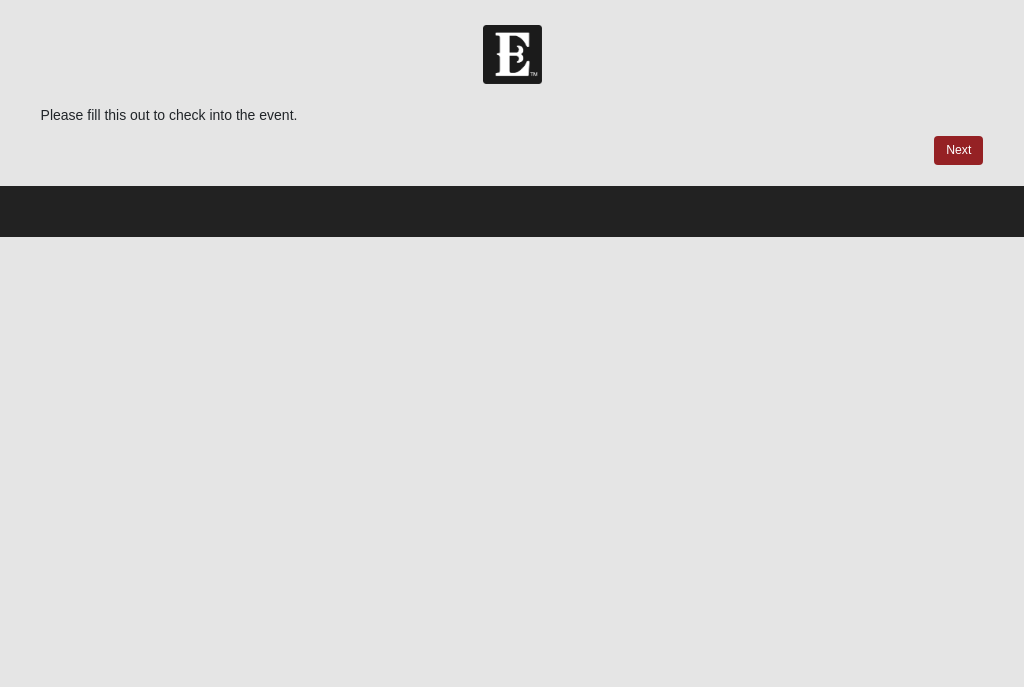 click on "Next" at bounding box center (958, 150) 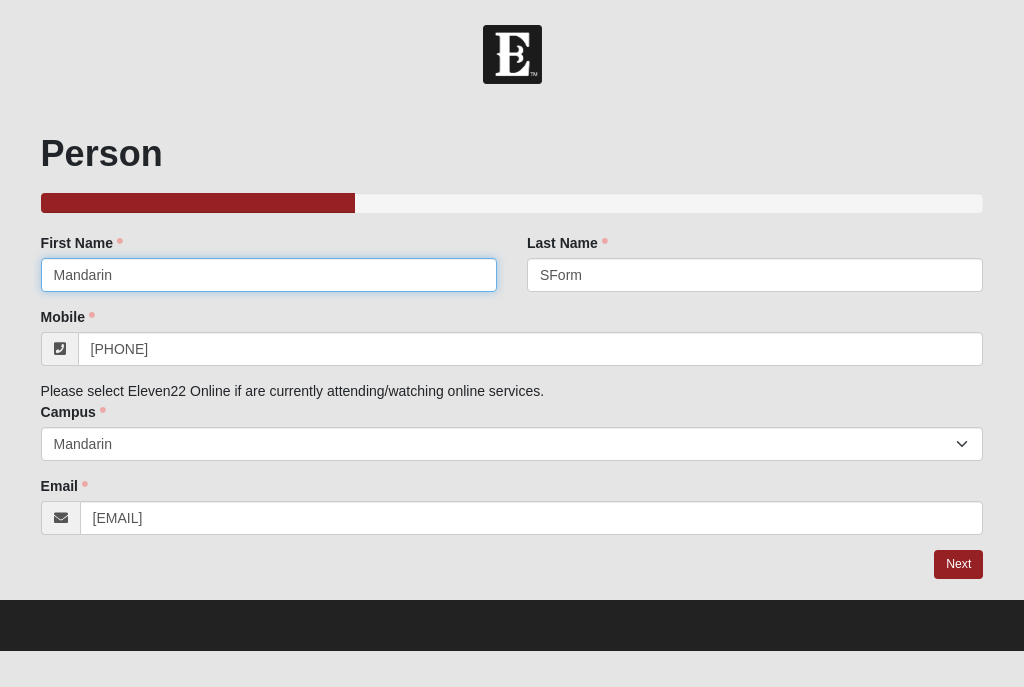 click on "Mandarin" at bounding box center (269, 275) 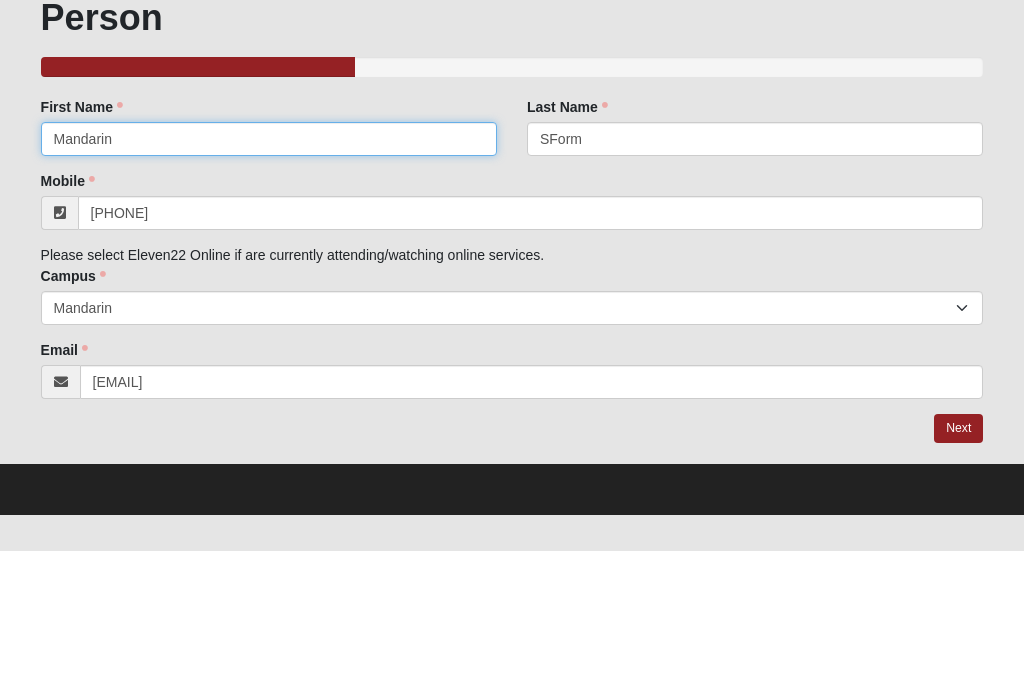 click on "Mandarin" at bounding box center [269, 275] 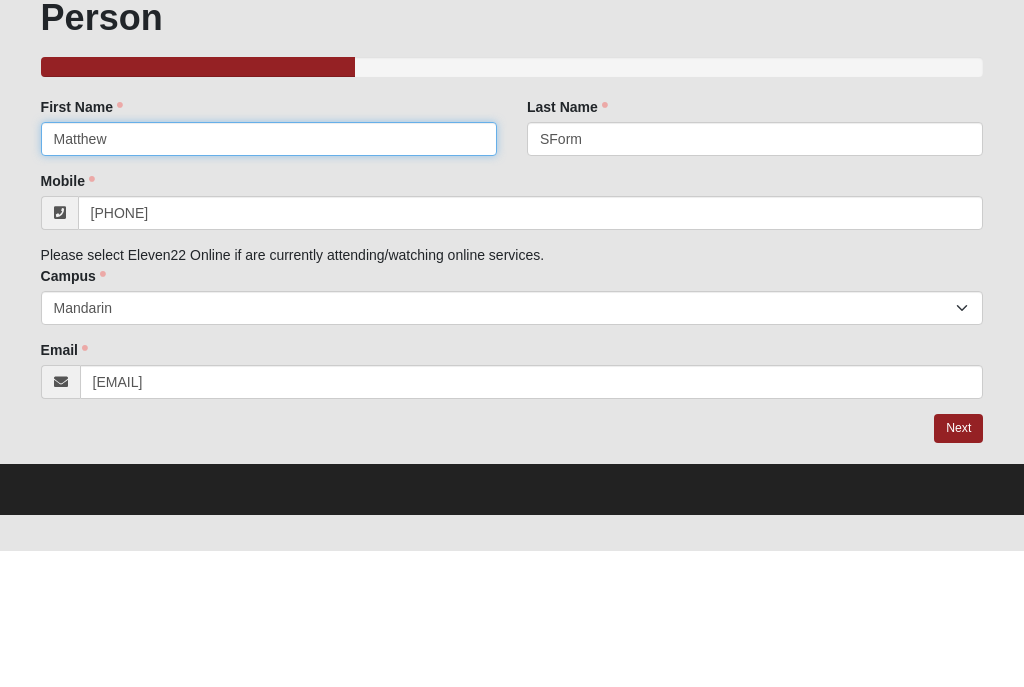 type on "Matthew" 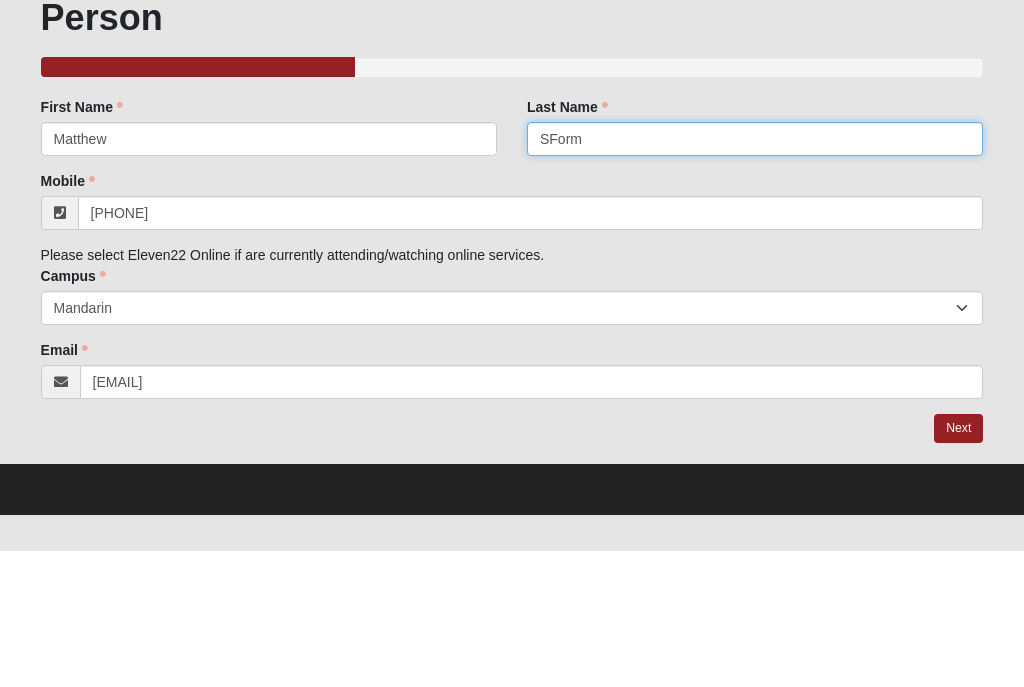 click on "SForm" at bounding box center [755, 275] 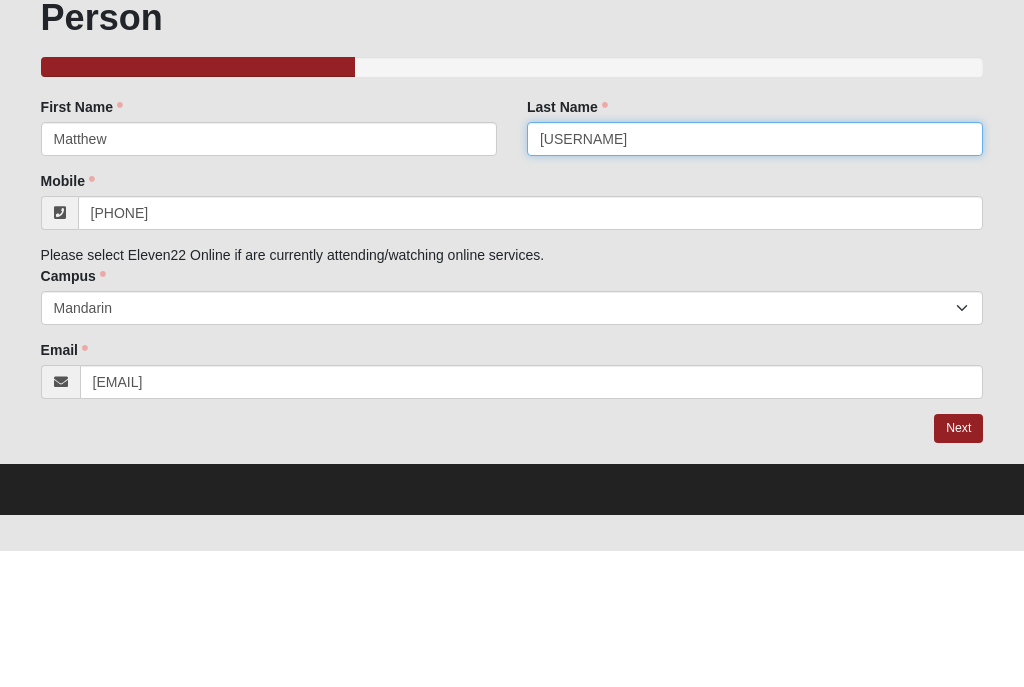 type on "S" 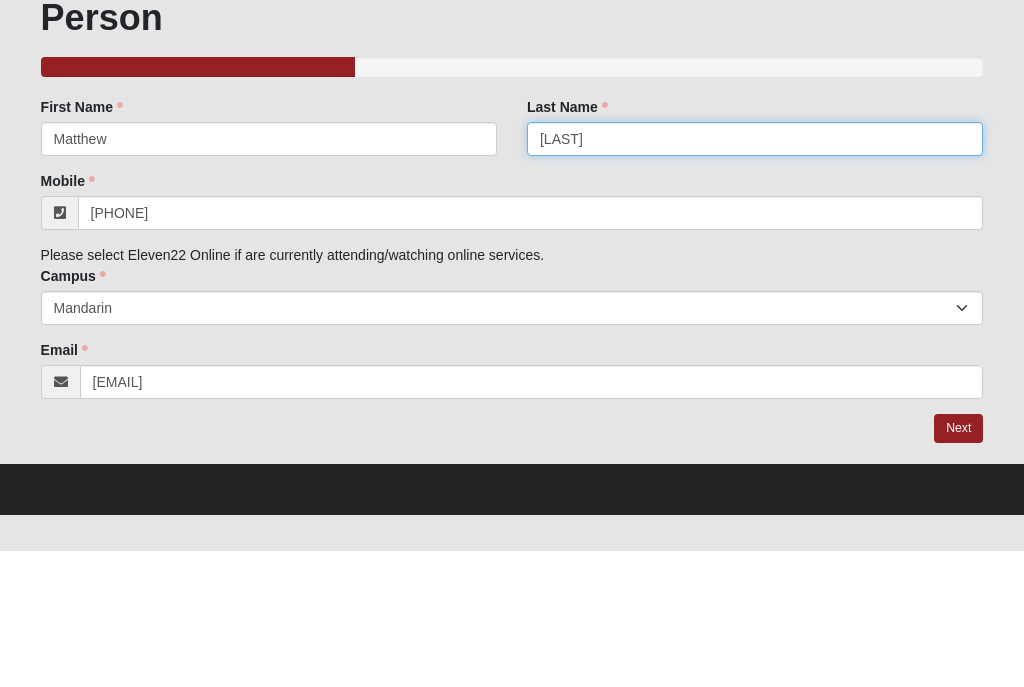 type on "Jones" 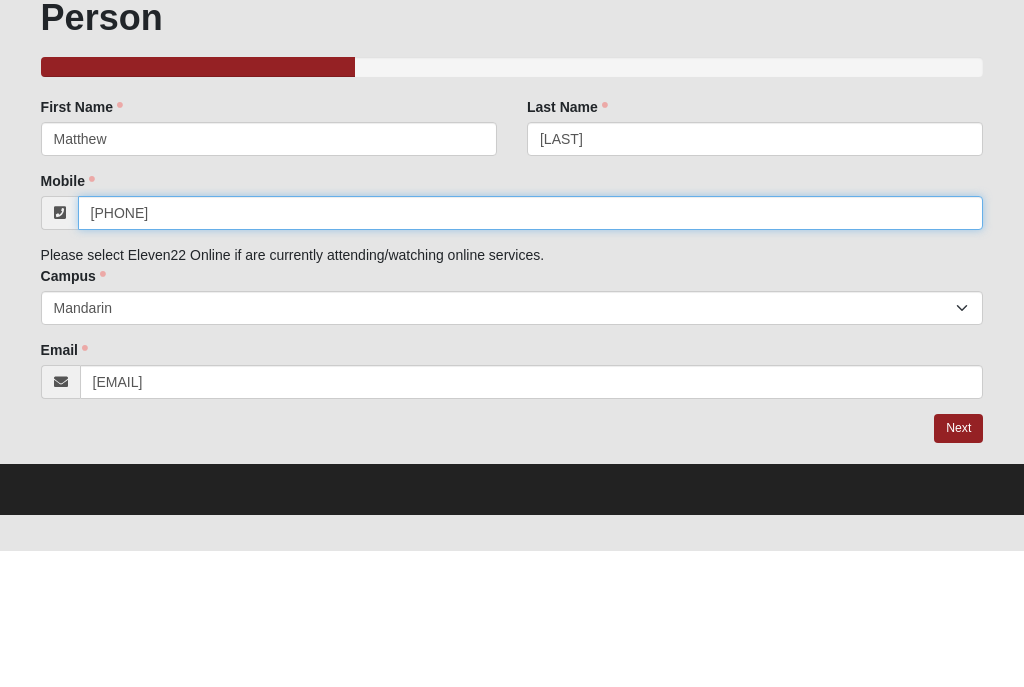 click on "[PHONE]" at bounding box center (531, 349) 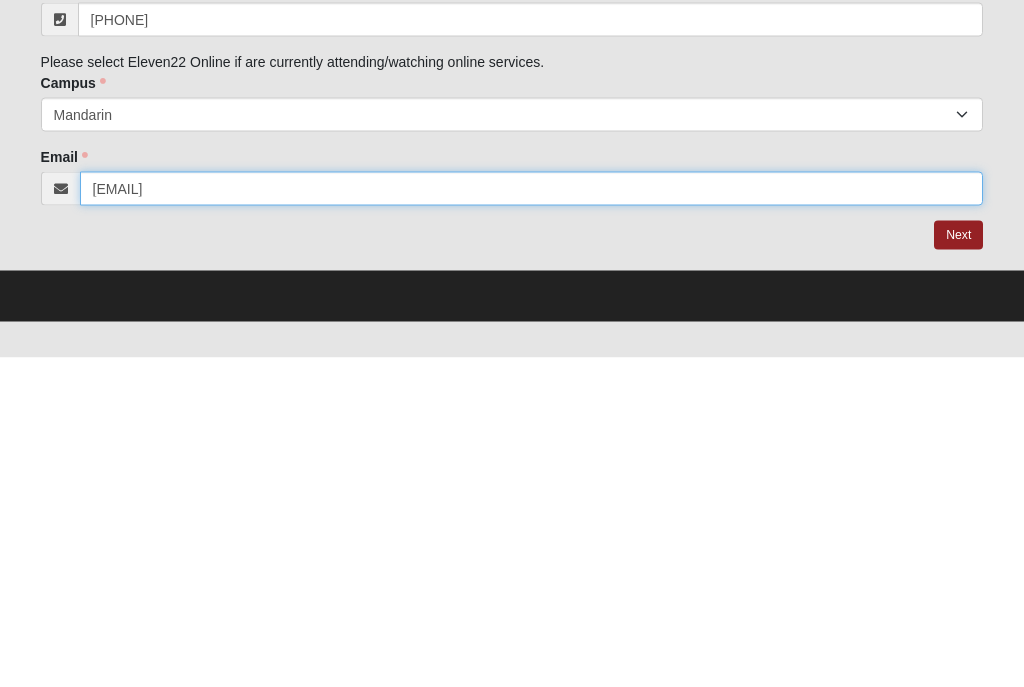 click on "ashleymadison1294@gmail.com" at bounding box center (532, 518) 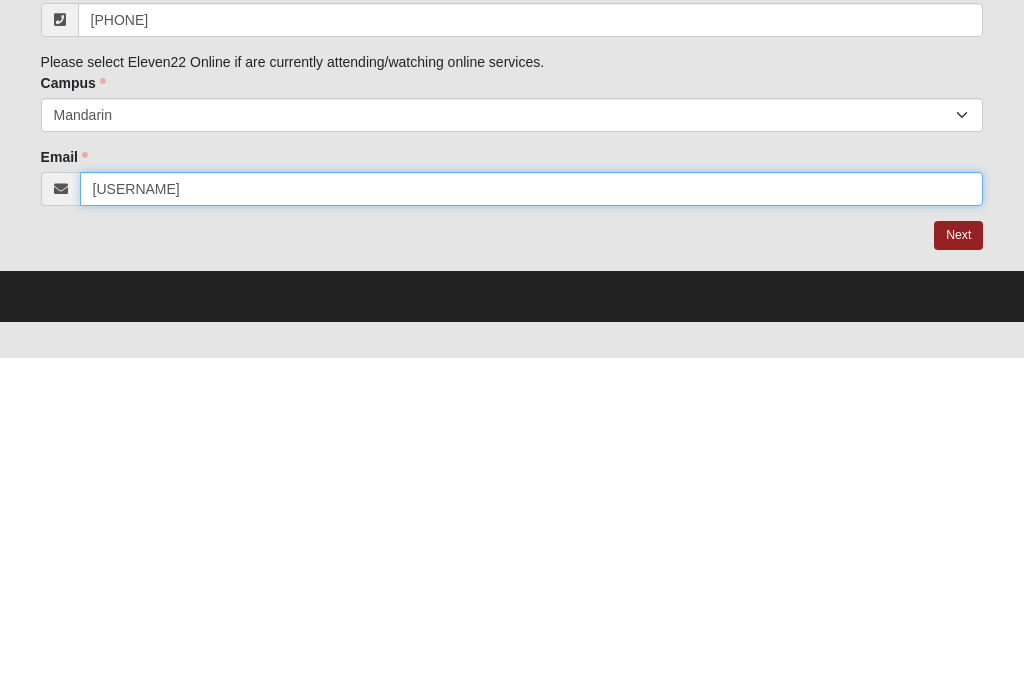 type on "ashl" 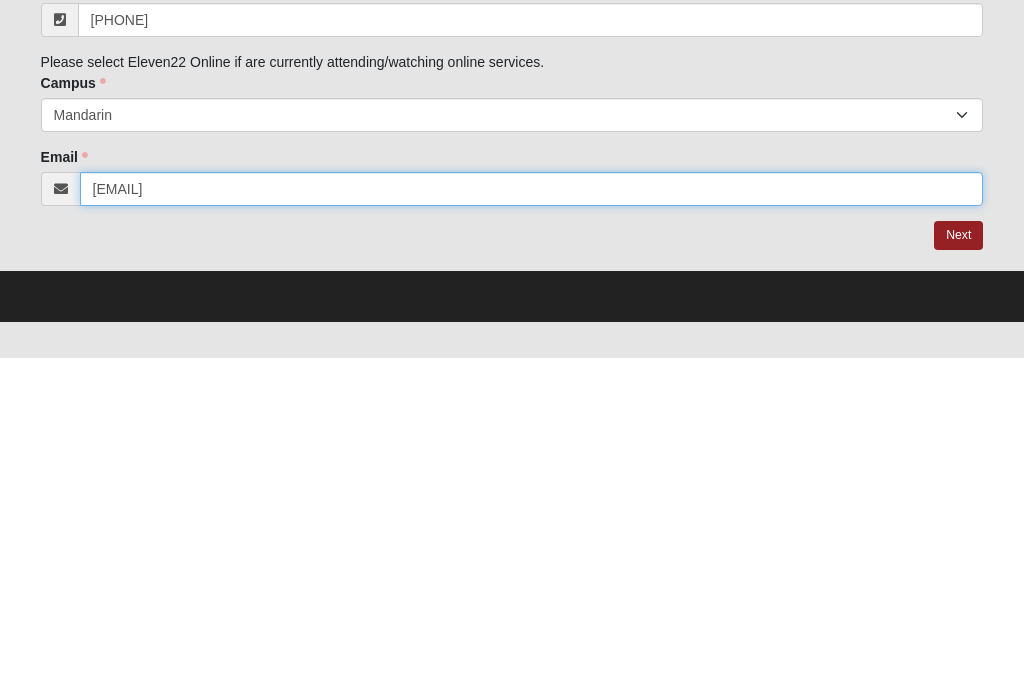 type on "texan-1@hotmail.com" 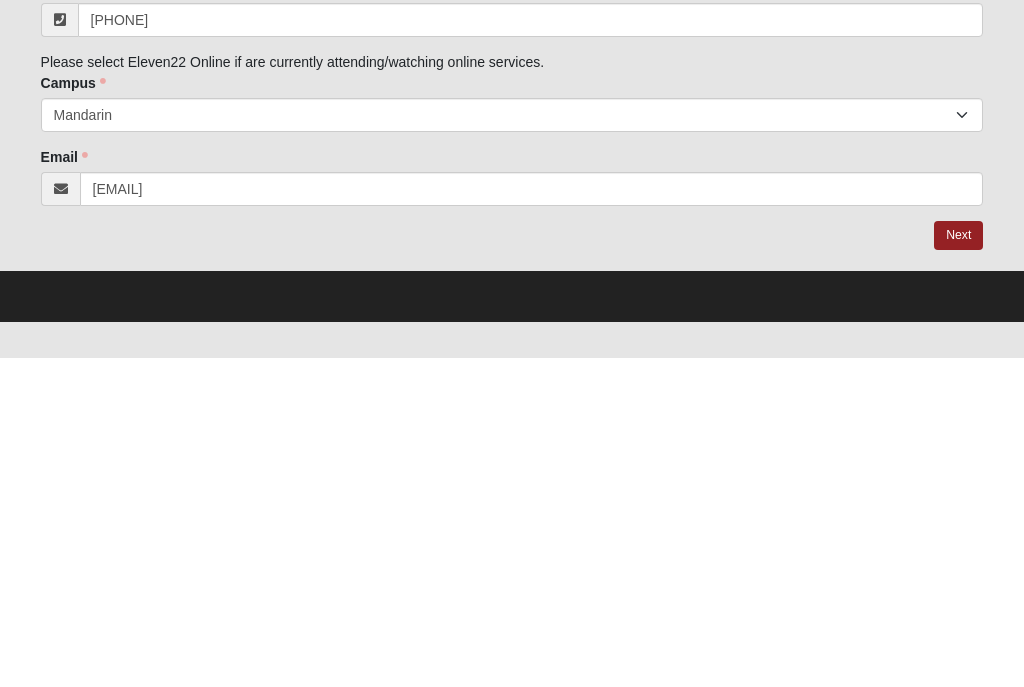 click on "Next" at bounding box center [958, 564] 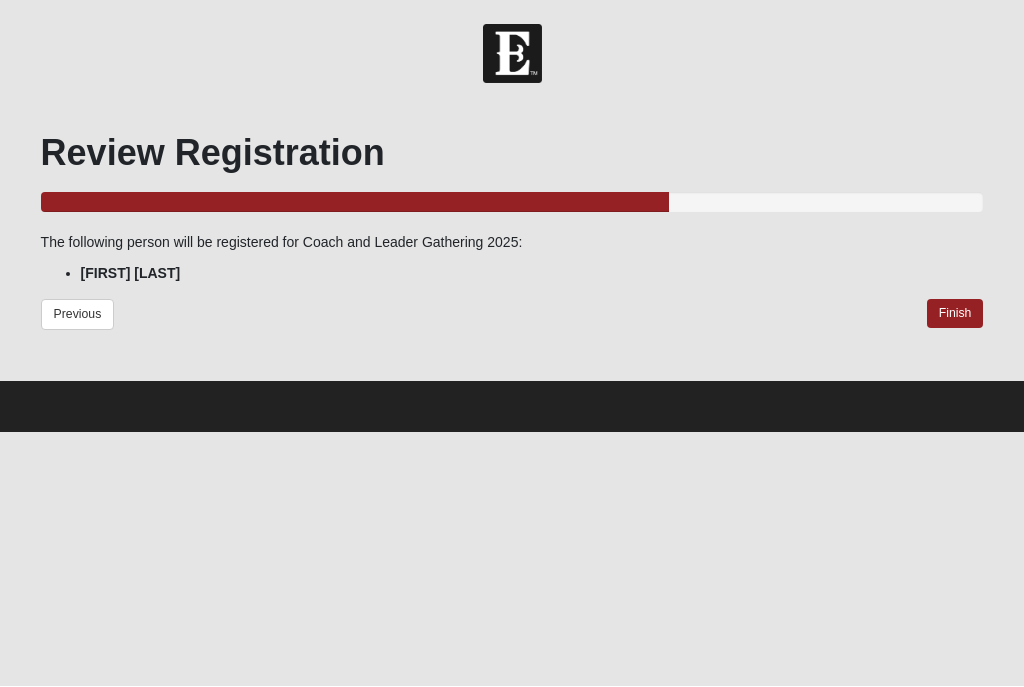 click on "Finish" at bounding box center [955, 314] 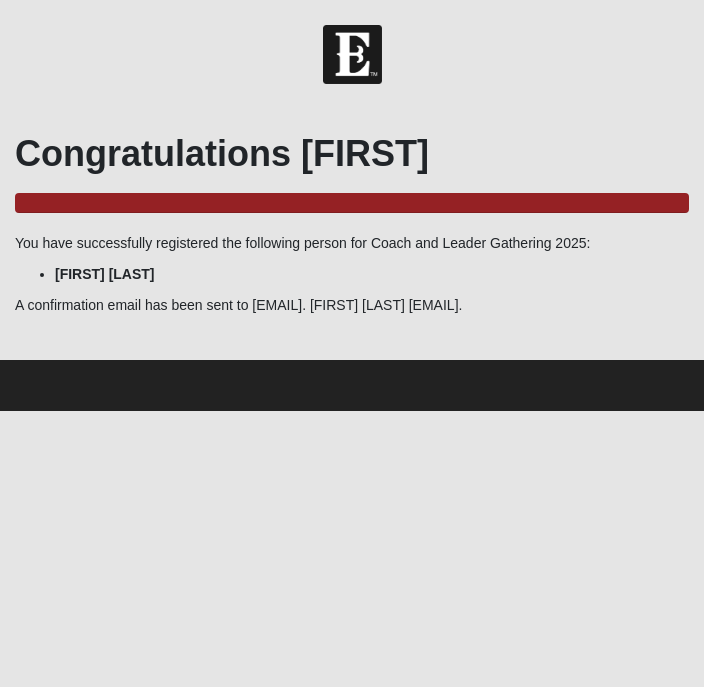 click at bounding box center [352, 54] 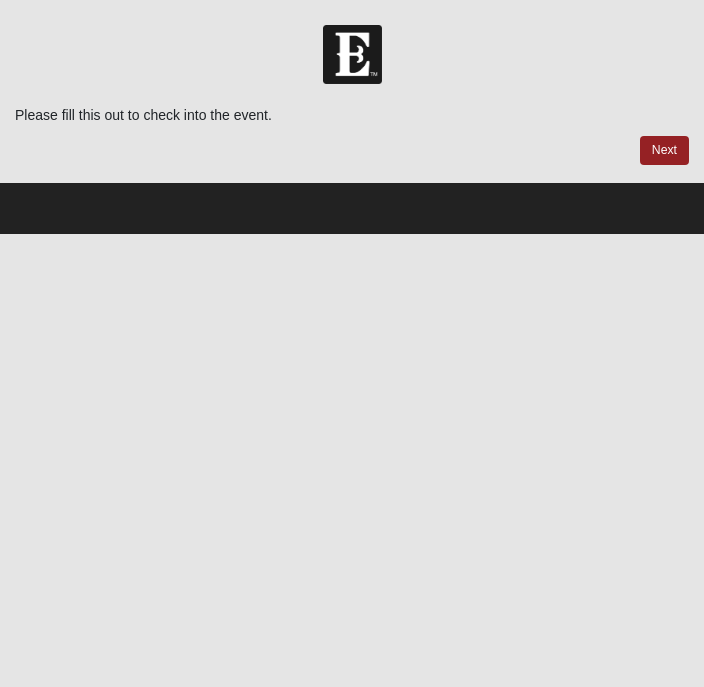 scroll, scrollTop: 0, scrollLeft: 0, axis: both 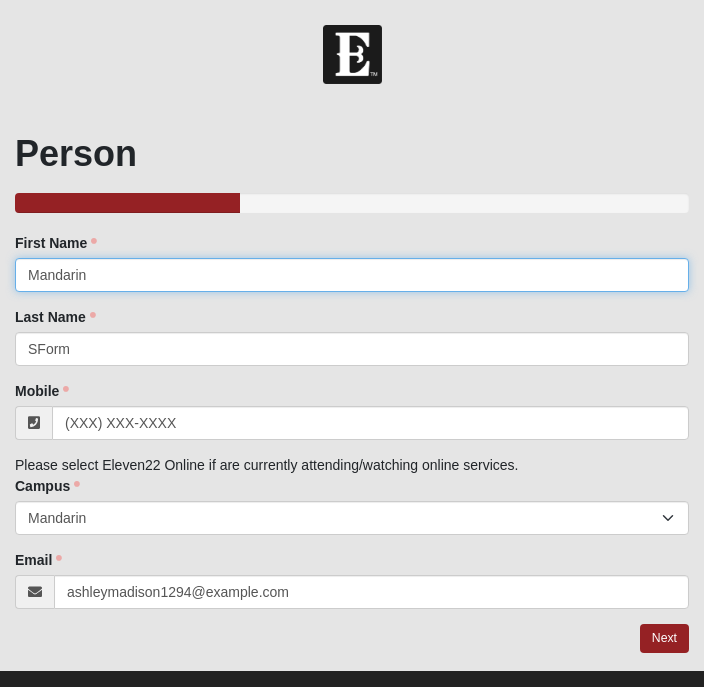 click on "Mandarin" at bounding box center [352, 275] 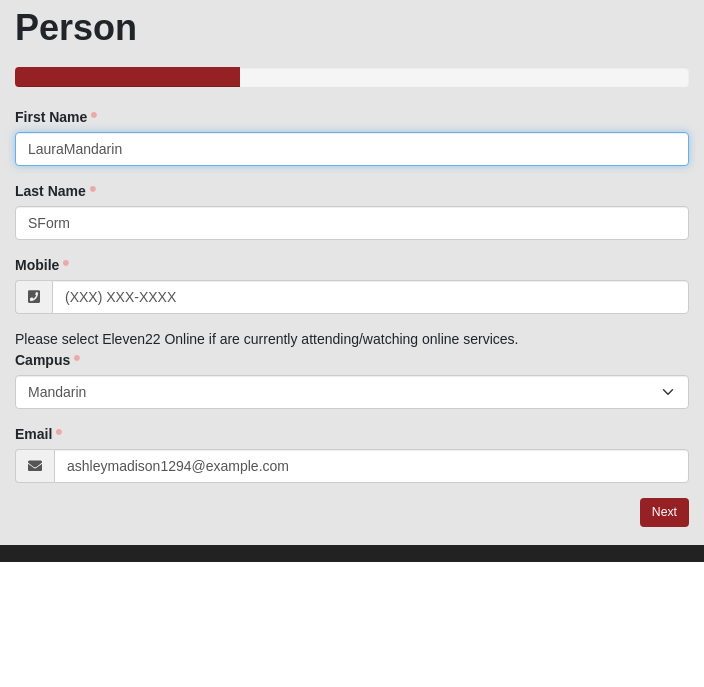 click on "LauraMandarin" at bounding box center (352, 275) 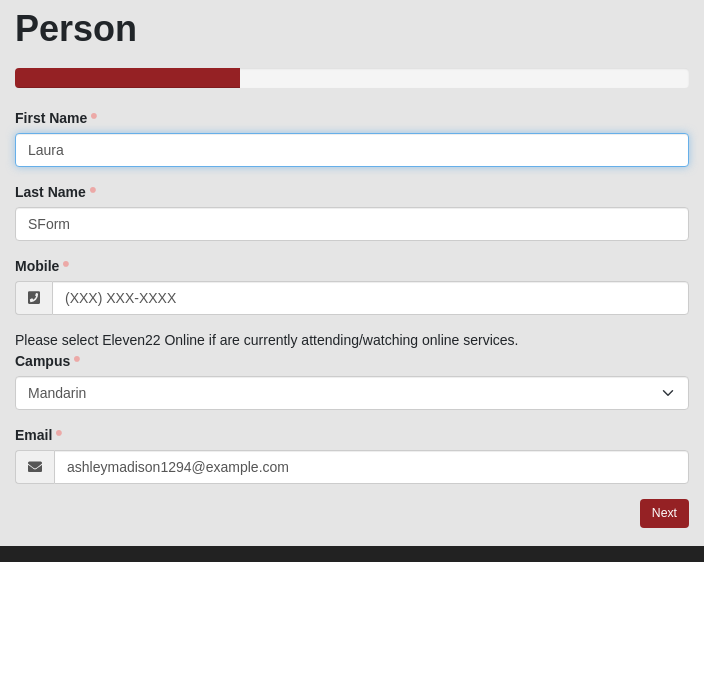 type on "Laura" 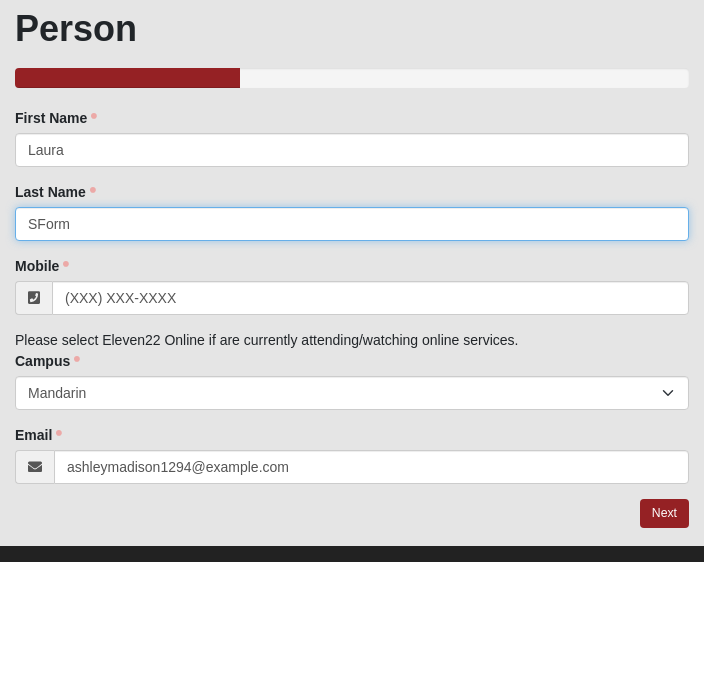 click on "SForm" at bounding box center (352, 349) 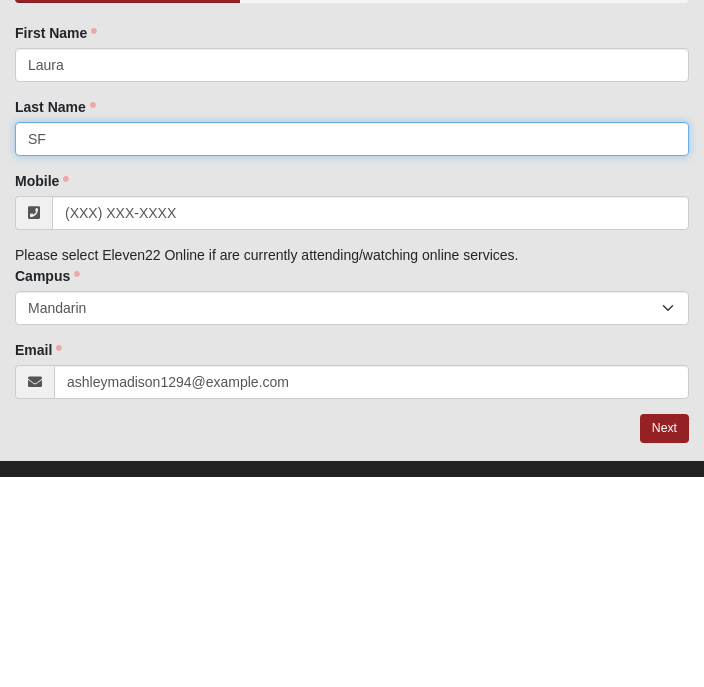 type on "S" 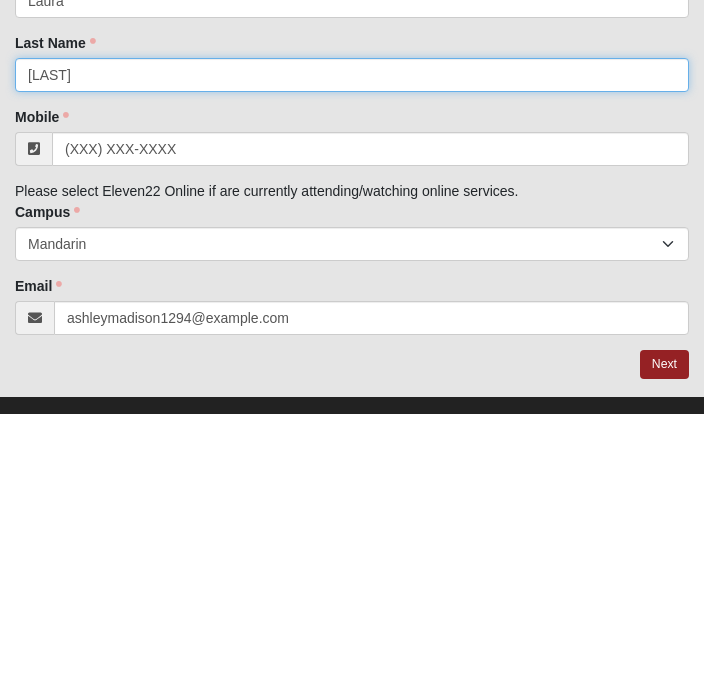 type on "Schmidt" 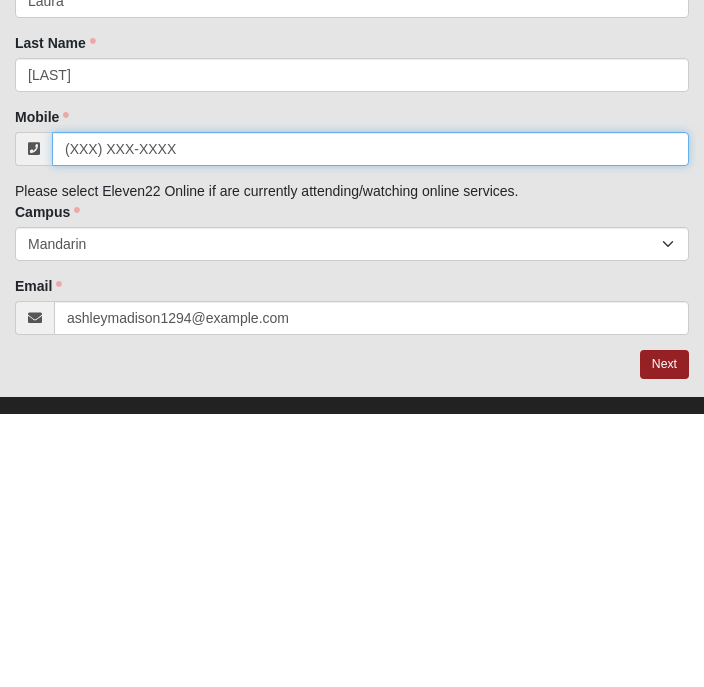 click on "[PHONE]" at bounding box center [370, 423] 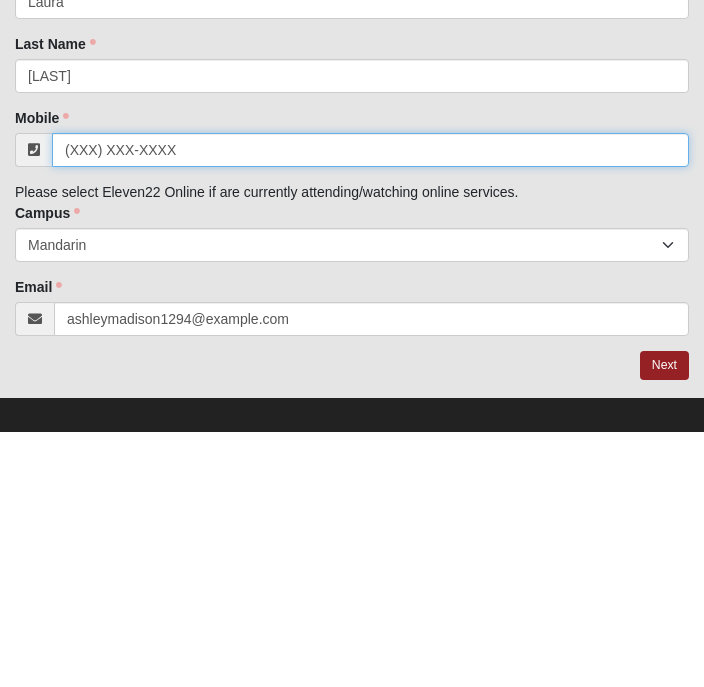 scroll, scrollTop: 18, scrollLeft: 0, axis: vertical 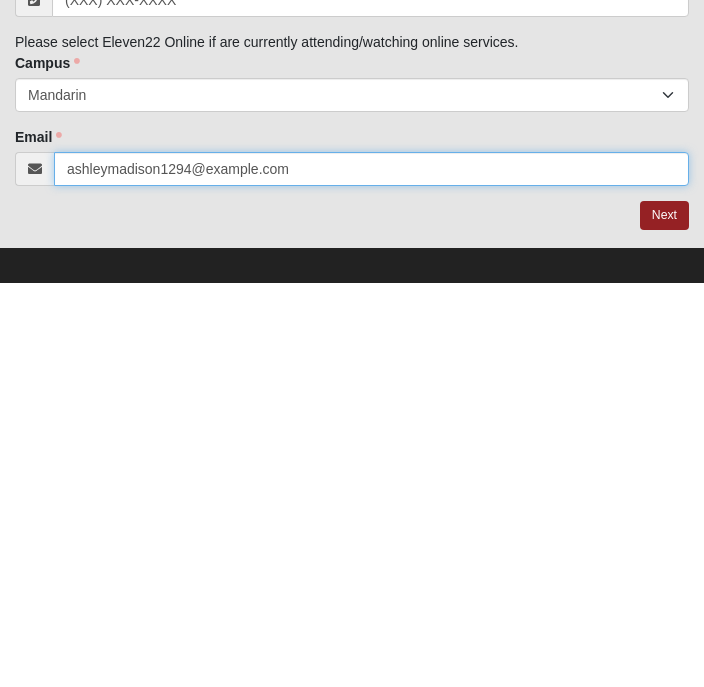 click on "[USERNAME]@[DOMAIN]" at bounding box center (371, 574) 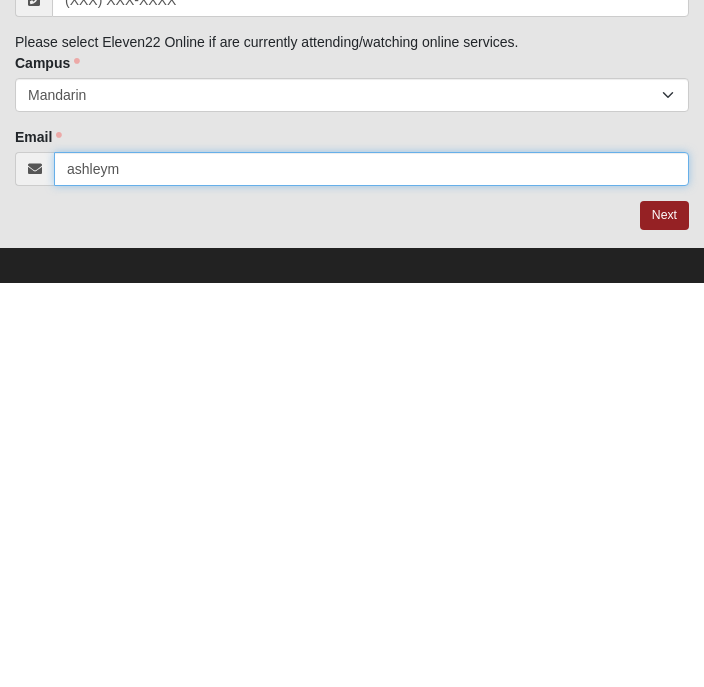 type on "[USERNAME]" 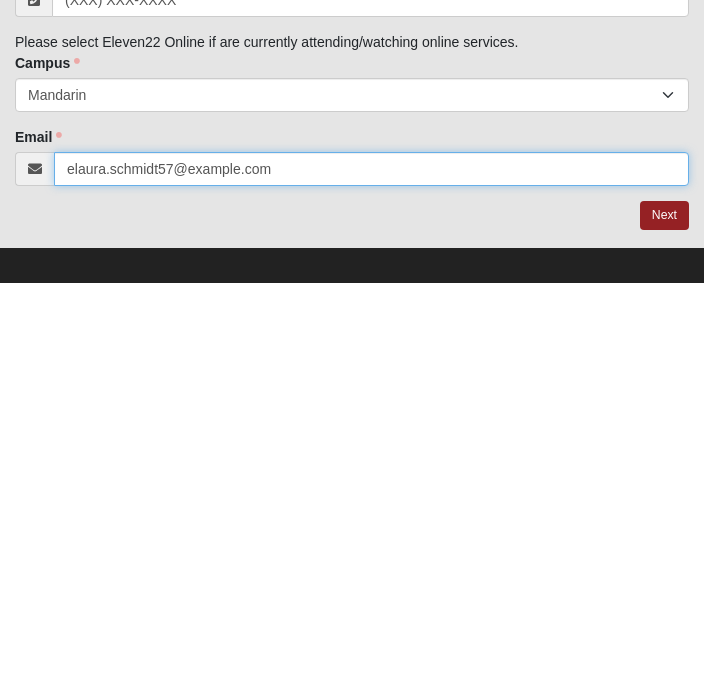 type on "elaura.schmidt57@gmail.com" 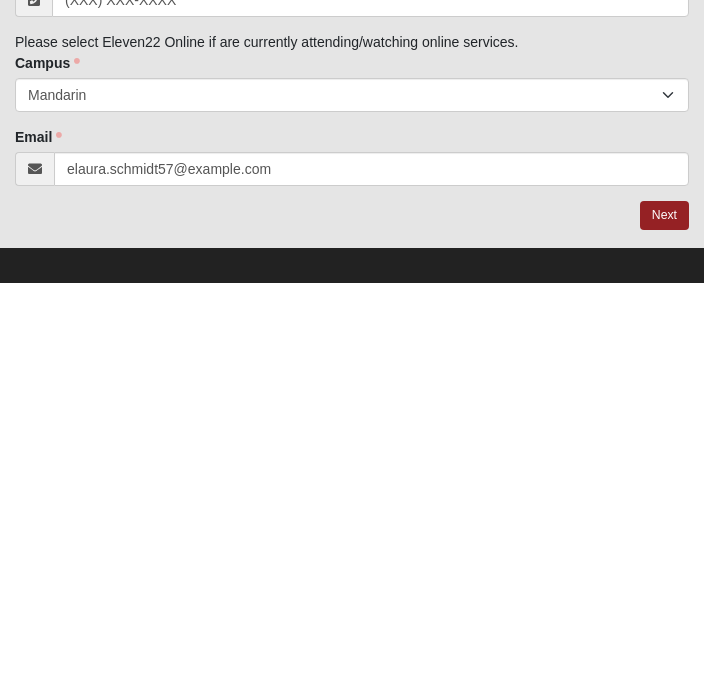 click on "Next" at bounding box center [664, 620] 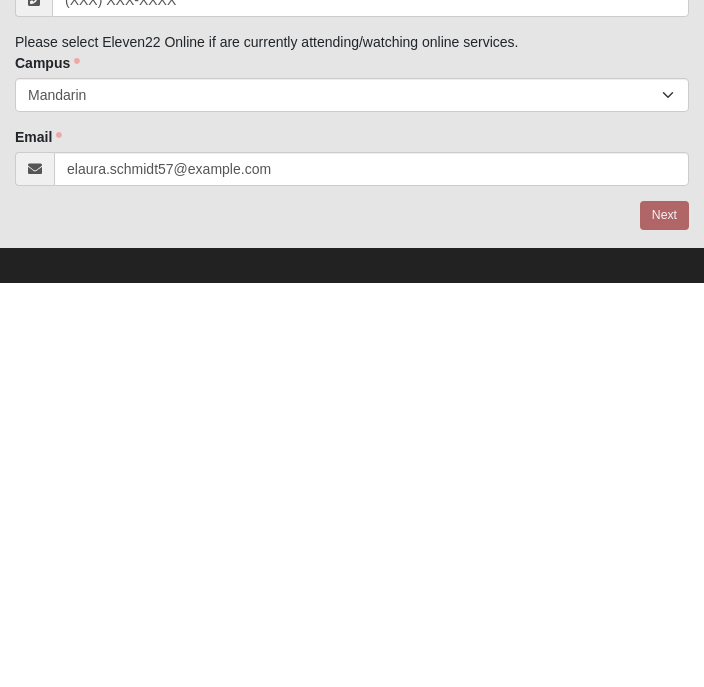 scroll, scrollTop: 34, scrollLeft: 0, axis: vertical 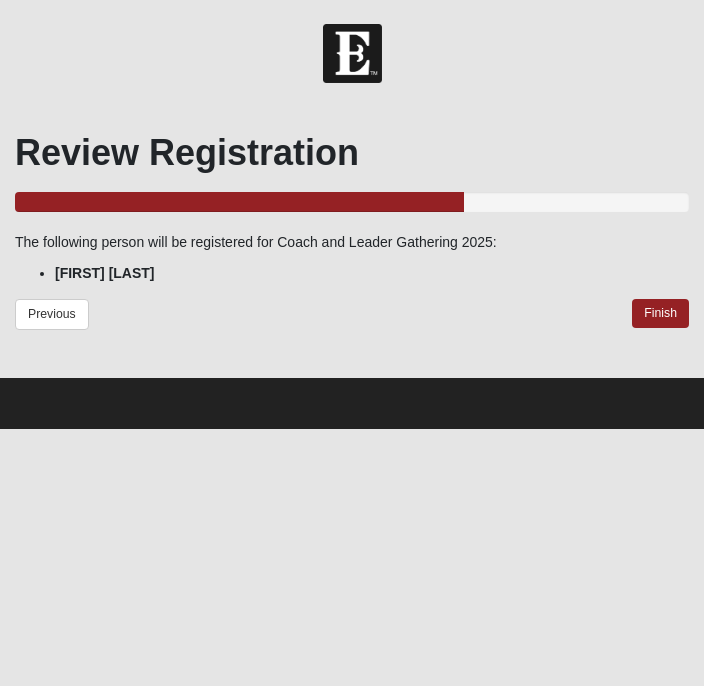 click on "Finish" at bounding box center [660, 314] 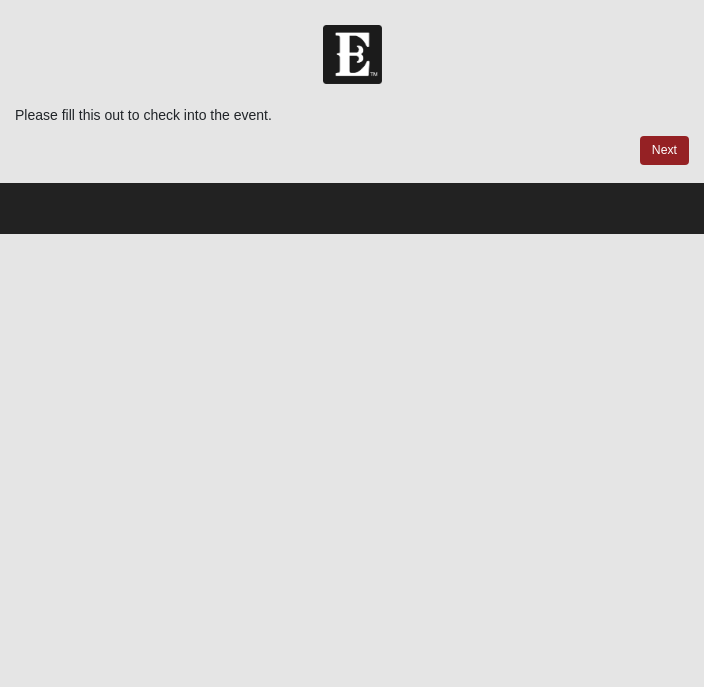 scroll, scrollTop: 0, scrollLeft: 0, axis: both 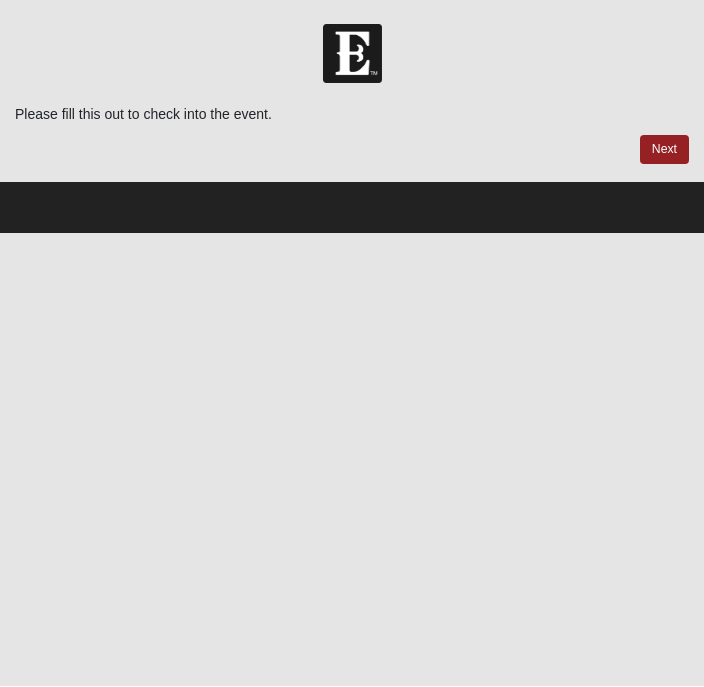 click on "Next" at bounding box center (664, 150) 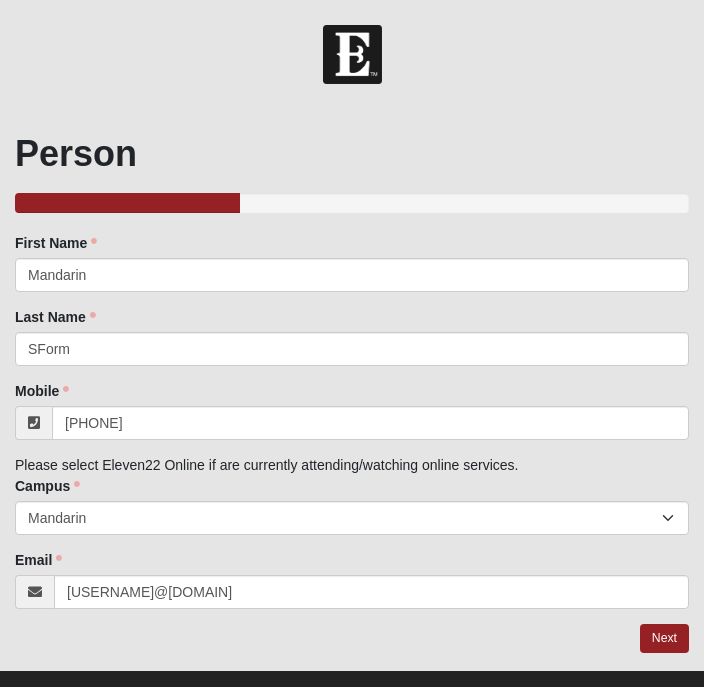 click on "Person" at bounding box center [352, 153] 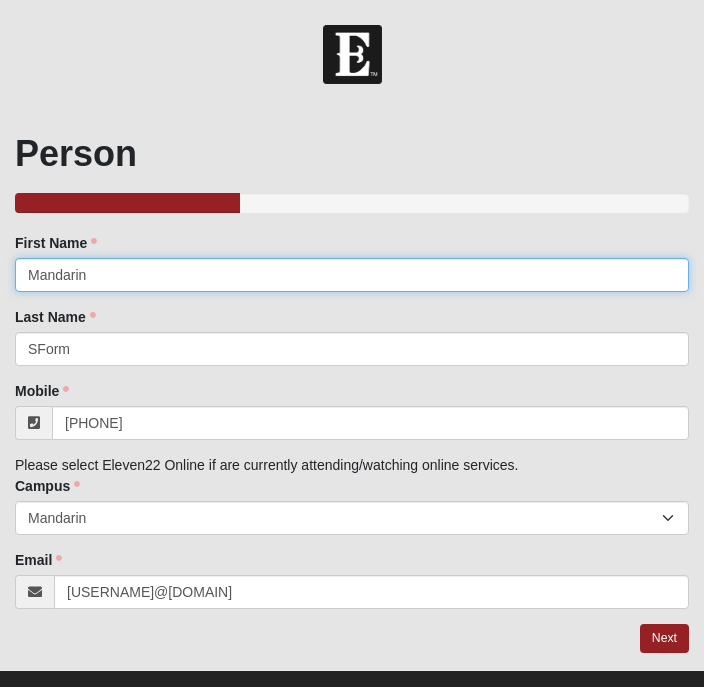 click on "Mandarin" at bounding box center (352, 275) 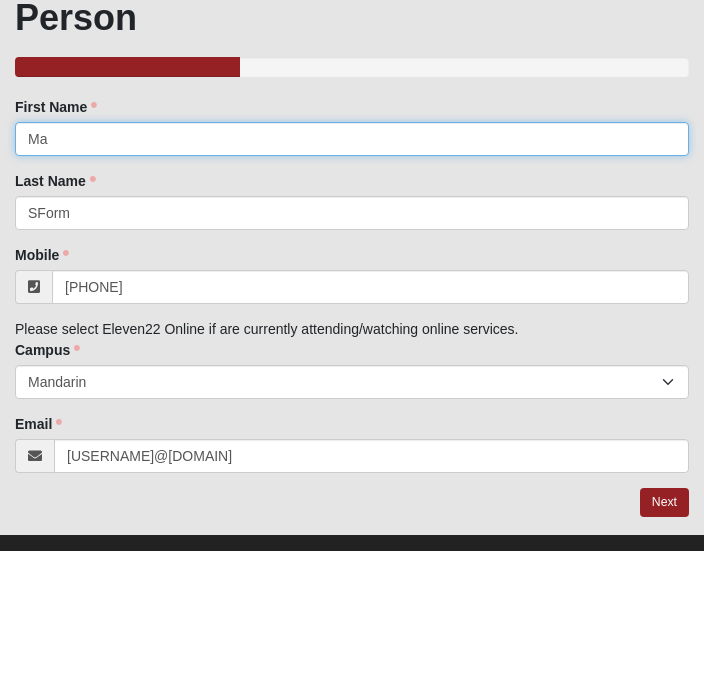 type on "M" 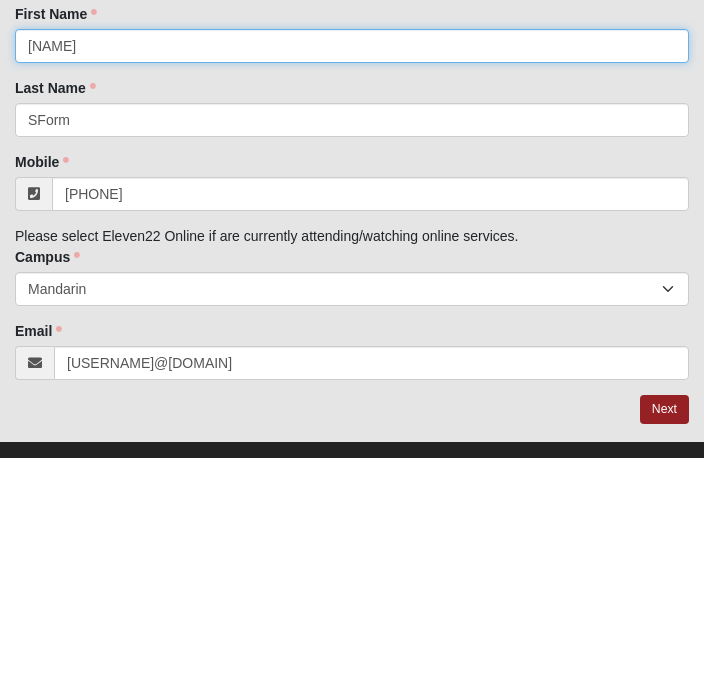 type on "[NAME]" 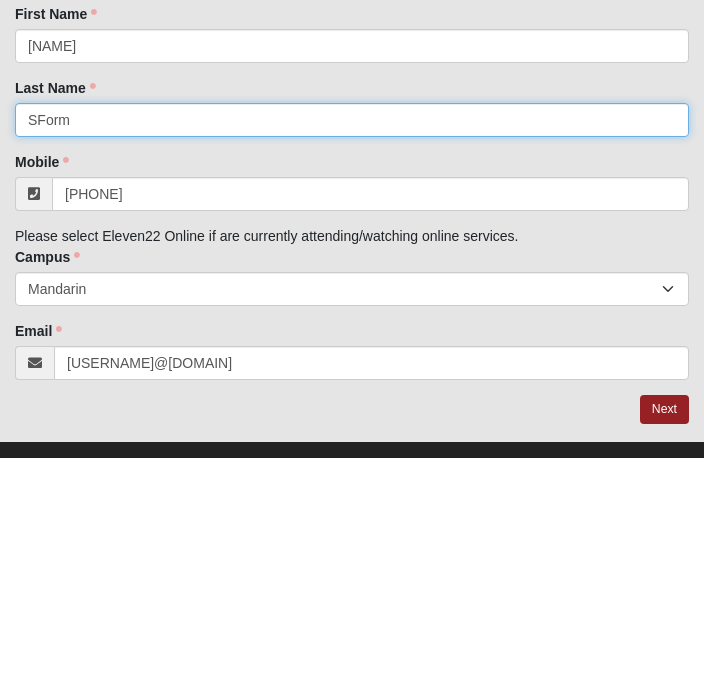 click on "SForm" at bounding box center (352, 349) 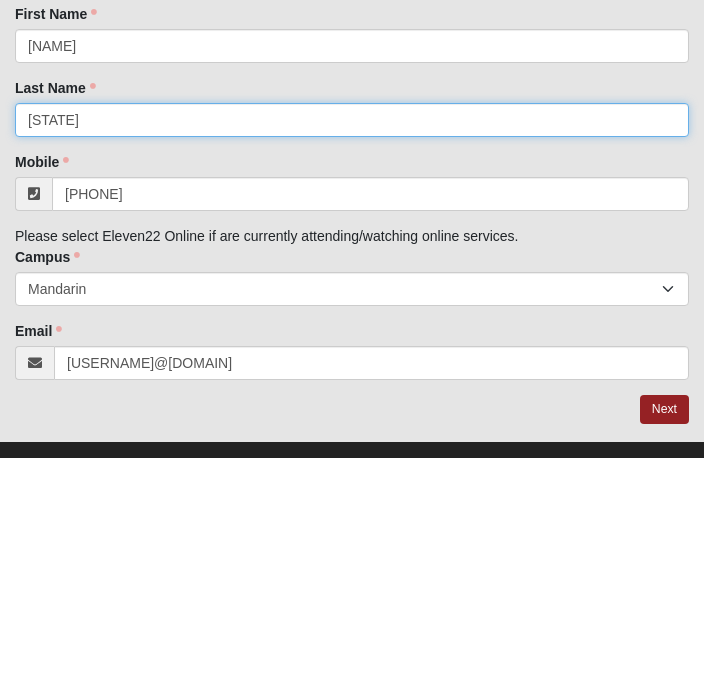 type on "S" 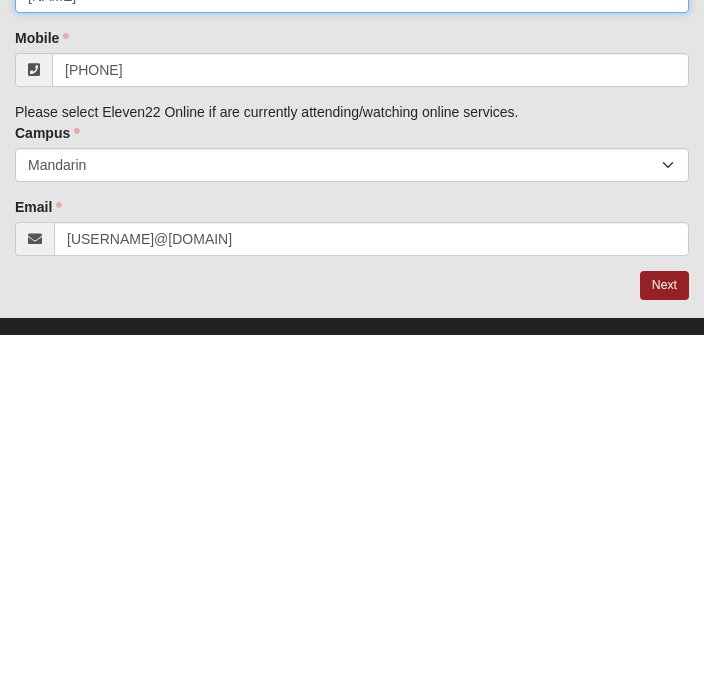 type on "[NAME]" 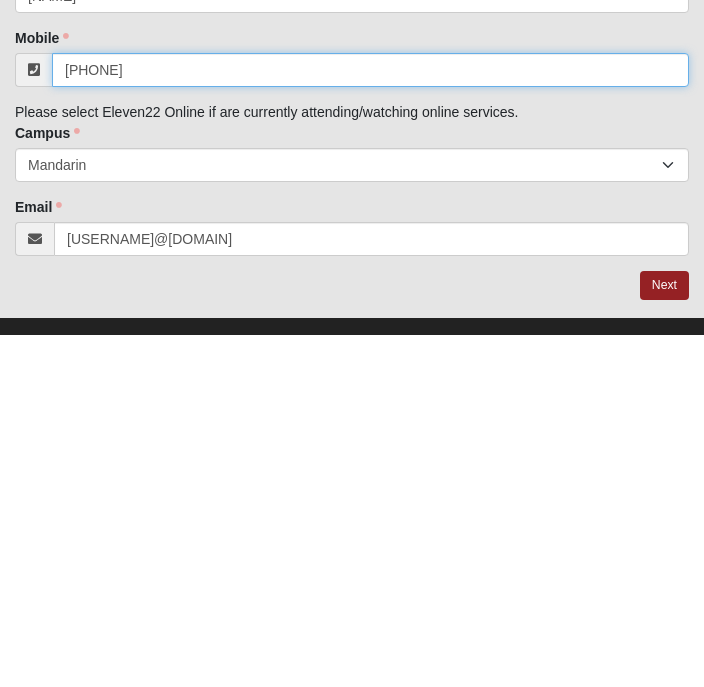 click on "[PHONE]" at bounding box center (370, 423) 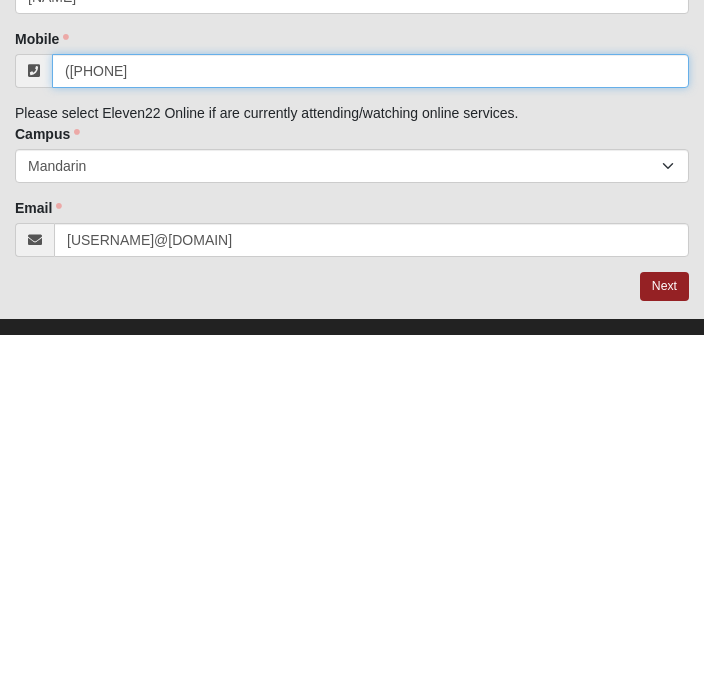 type on "(" 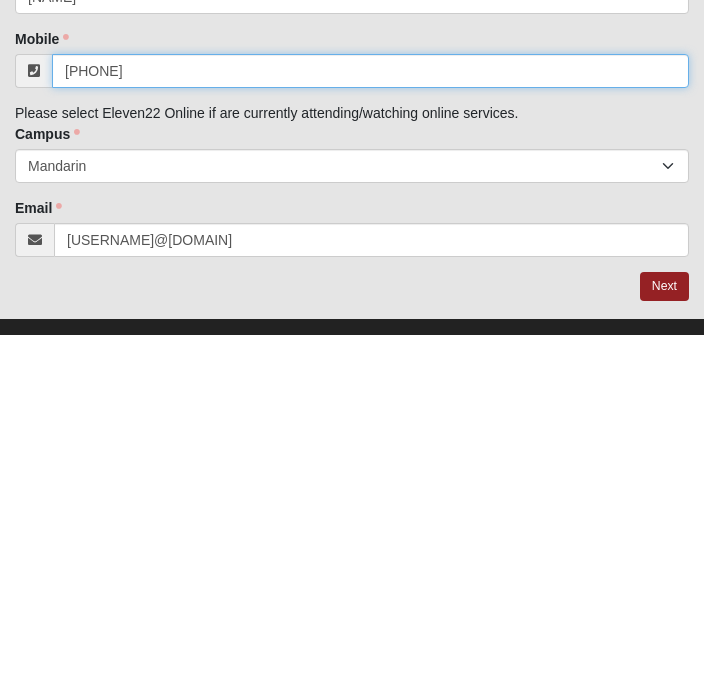 scroll, scrollTop: 34, scrollLeft: 0, axis: vertical 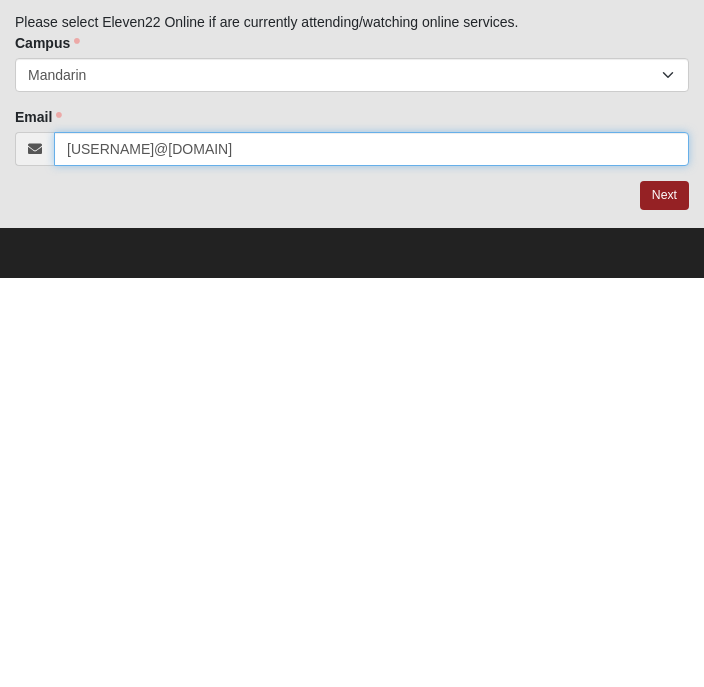 click on "[USERNAME]@[DOMAIN]" at bounding box center [371, 558] 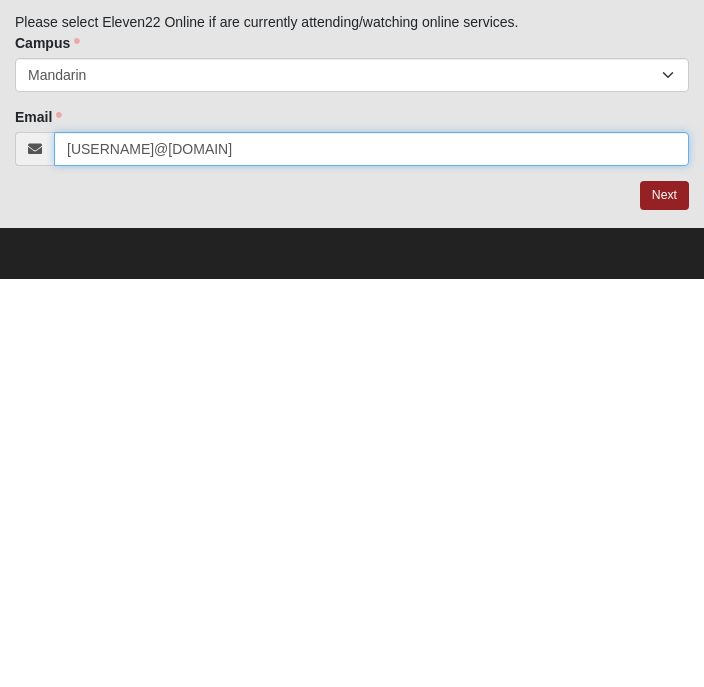 scroll, scrollTop: 34, scrollLeft: 0, axis: vertical 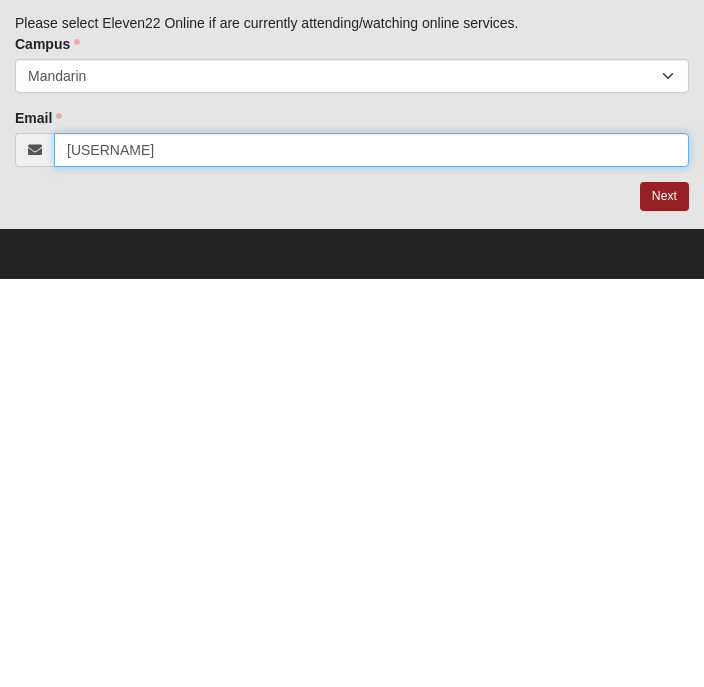 type on "[USERNAME]" 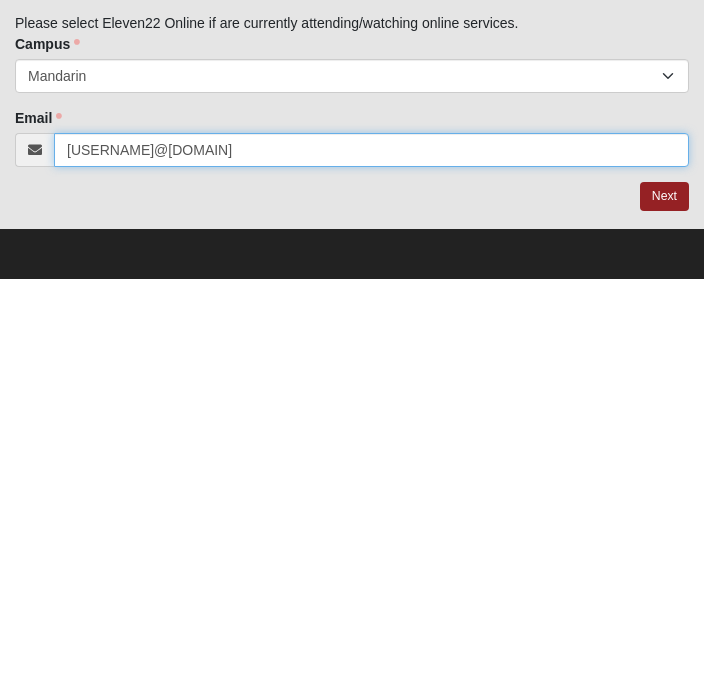 type on "[USERNAME]@[DOMAIN]" 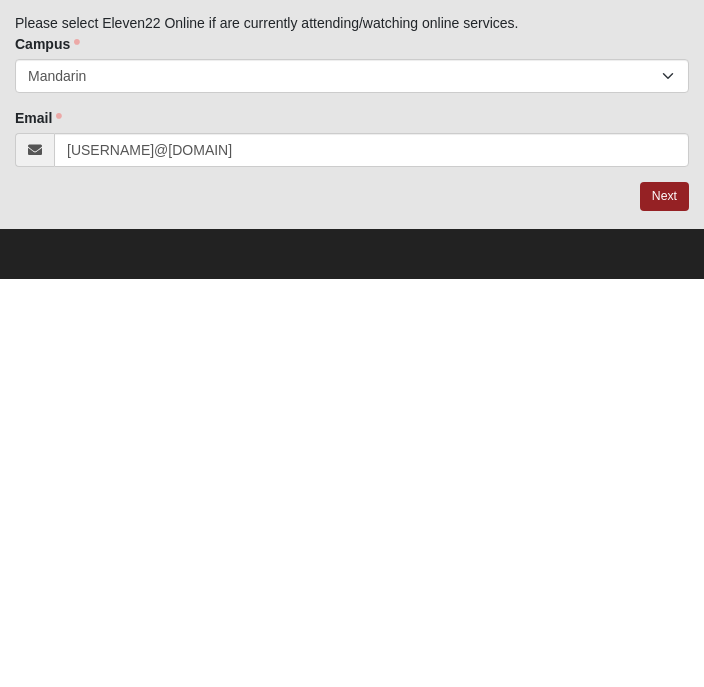 click on "Next" at bounding box center (664, 604) 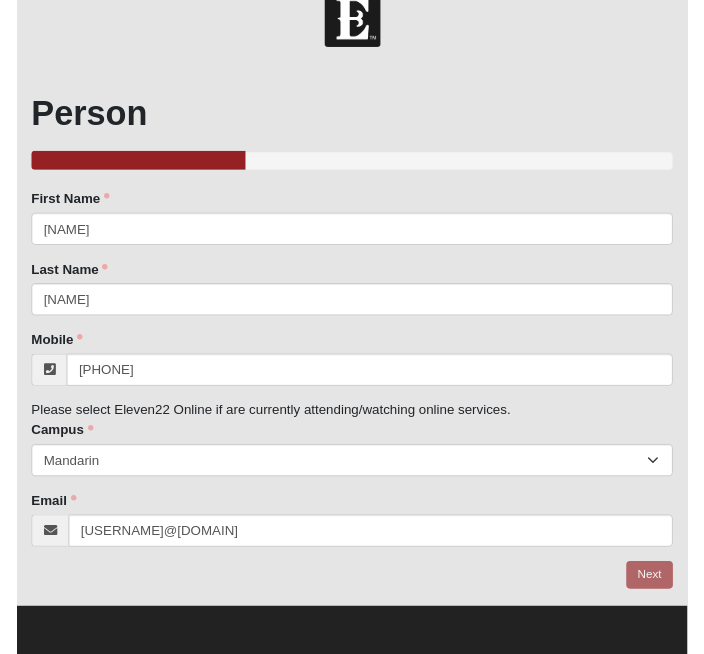 scroll, scrollTop: 0, scrollLeft: 0, axis: both 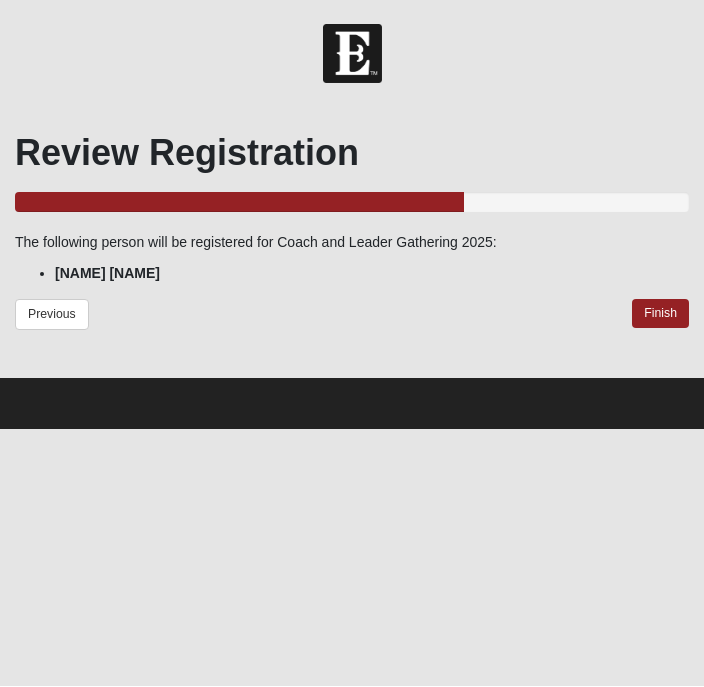 click on "Finish" at bounding box center [660, 314] 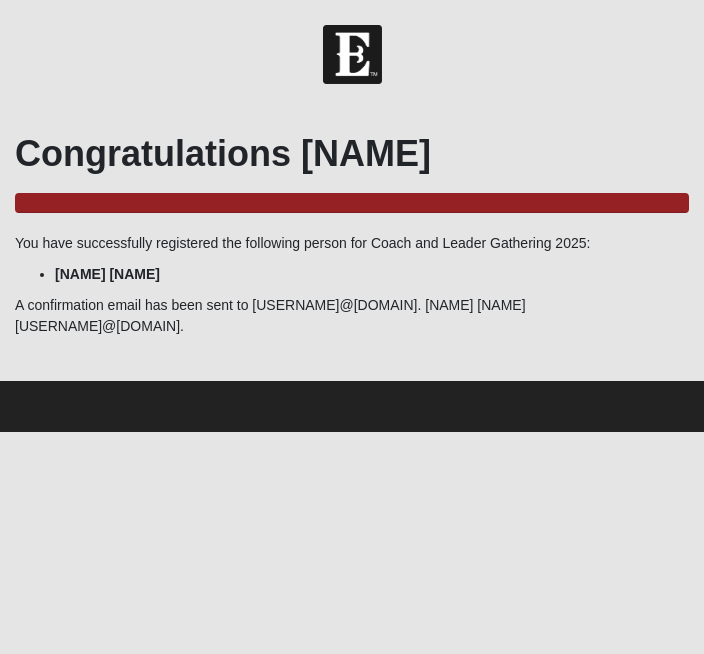 click at bounding box center (352, 54) 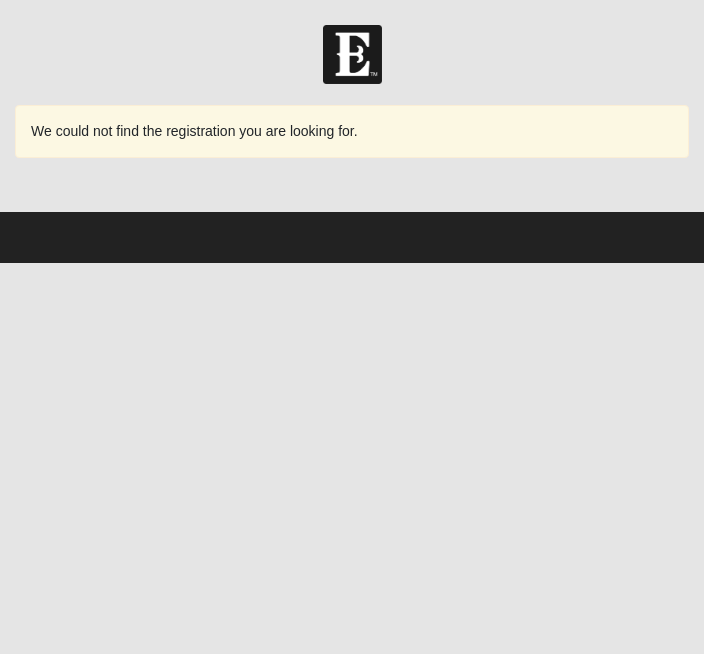 scroll, scrollTop: 0, scrollLeft: 0, axis: both 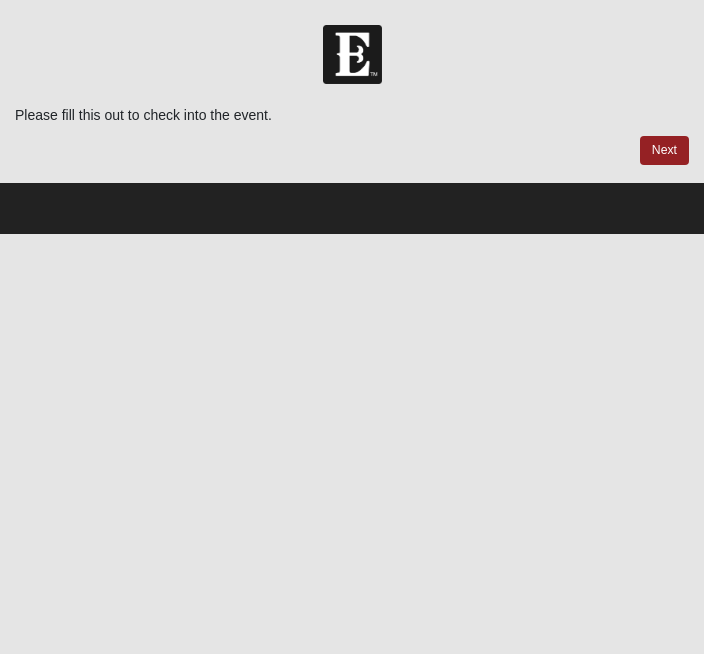click on "Please fill this out to check into the event.
Next" at bounding box center (352, 142) 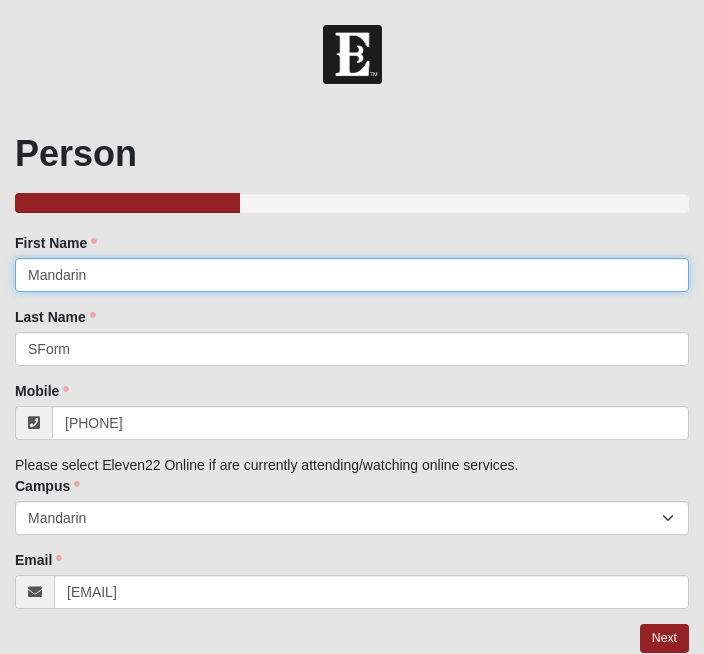click on "Mandarin" at bounding box center [352, 275] 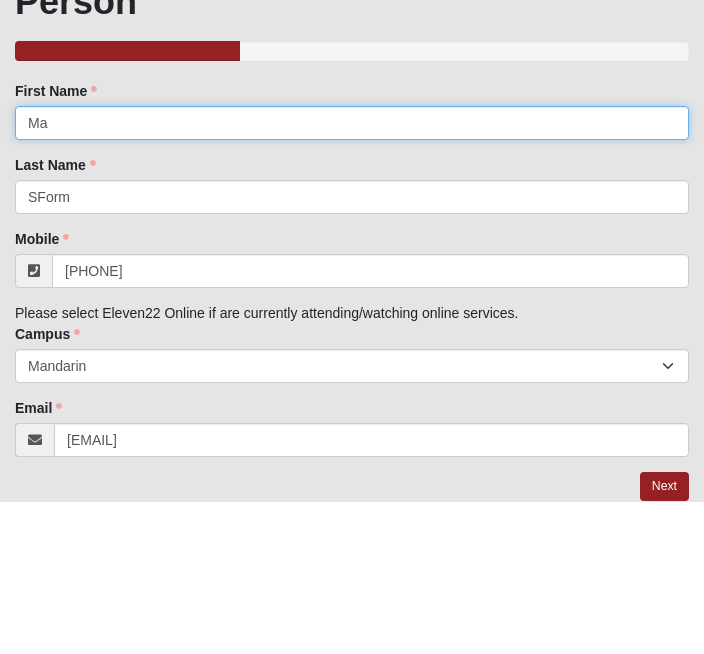 type on "M" 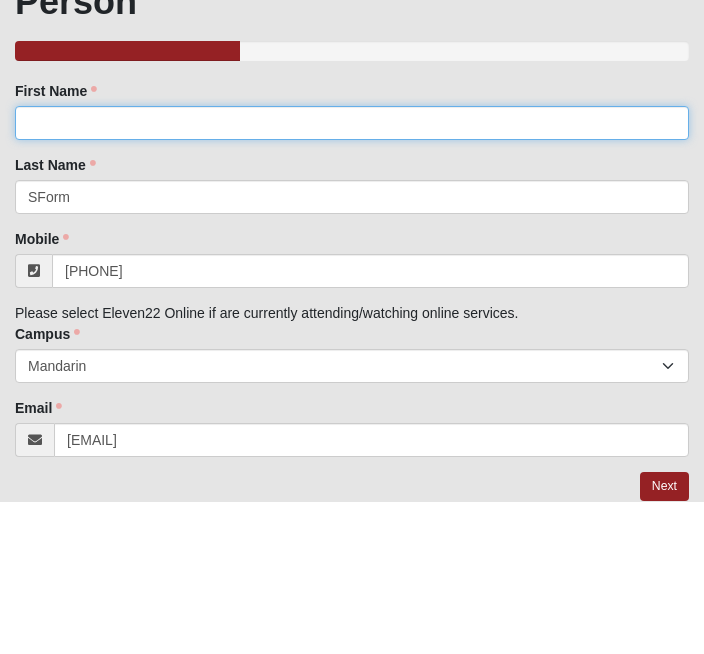 type 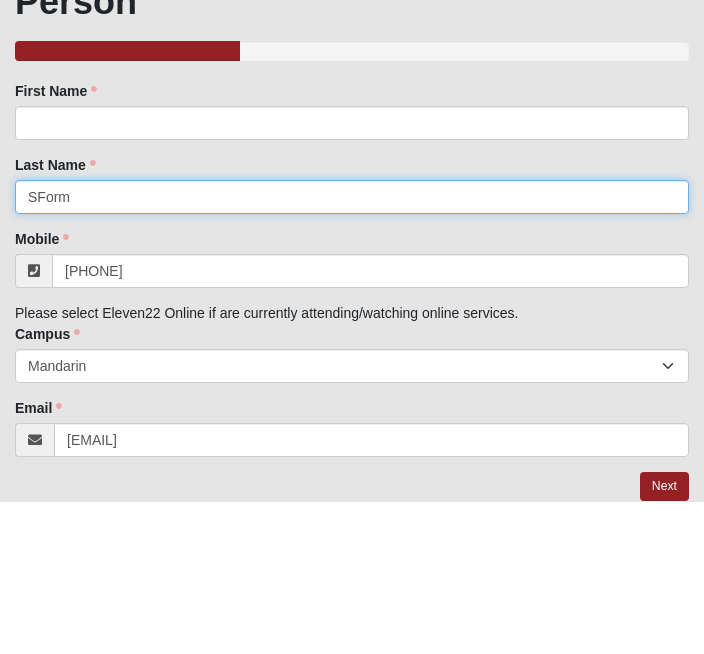 click on "SForm" at bounding box center [352, 349] 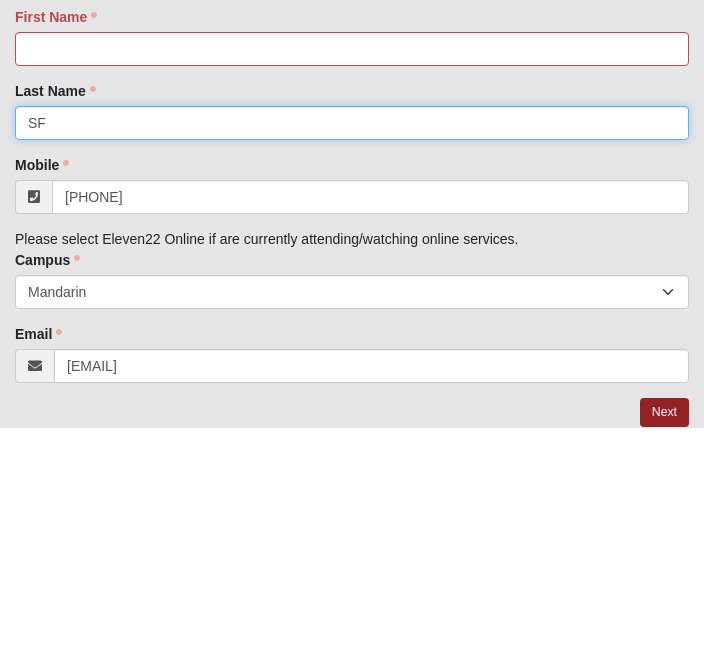 type on "S" 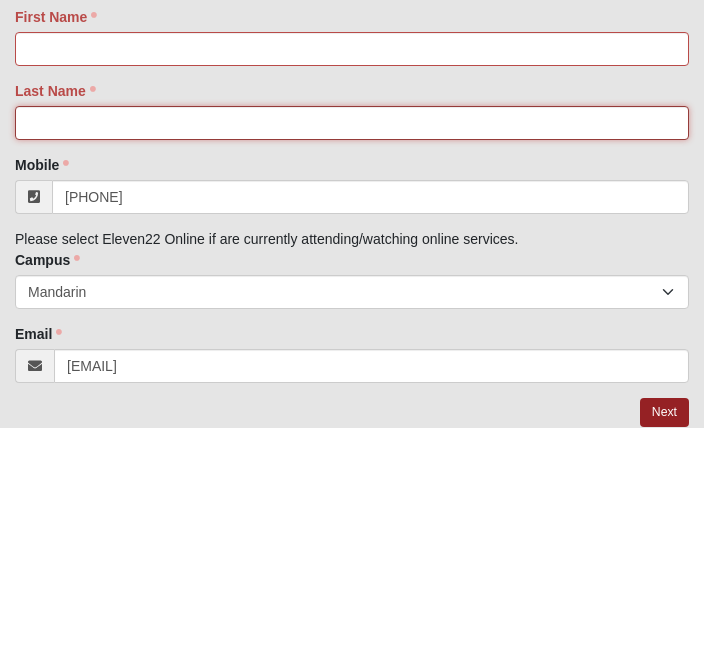 type 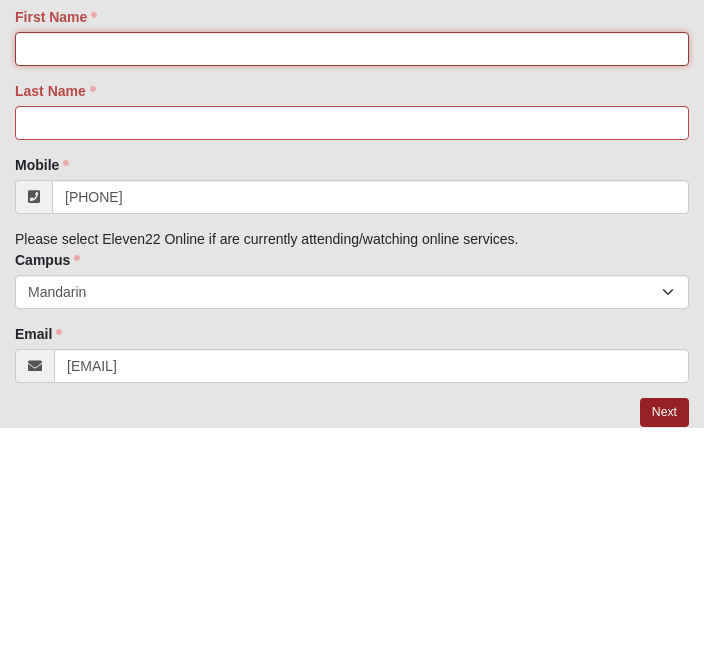 click on "First Name" at bounding box center (352, 275) 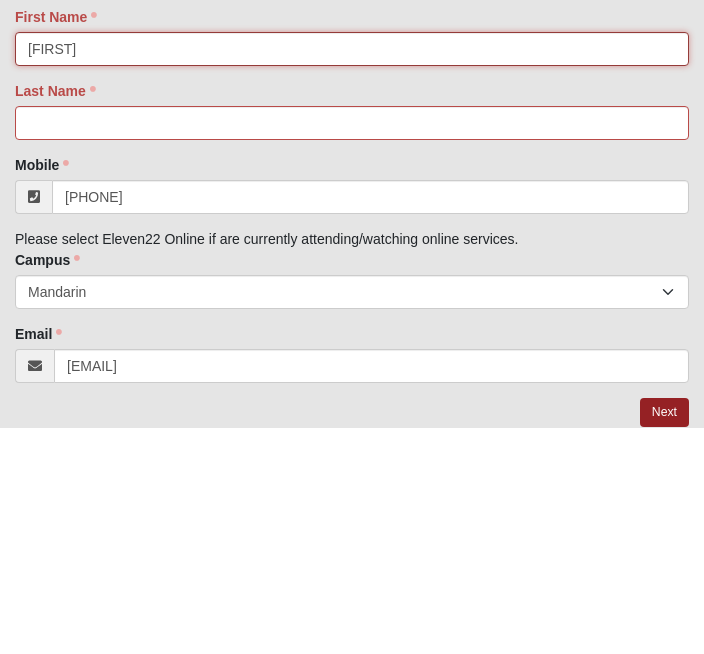type on "Dottie" 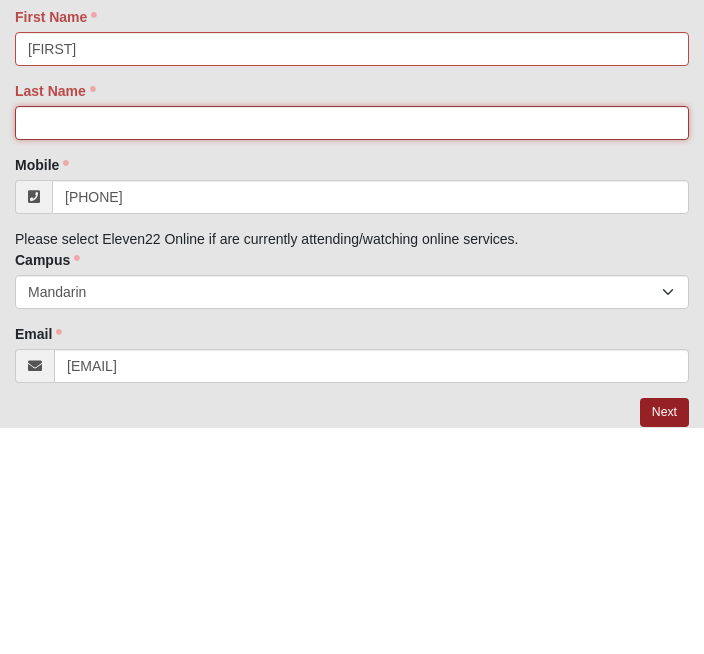 click on "Last Name" at bounding box center (352, 349) 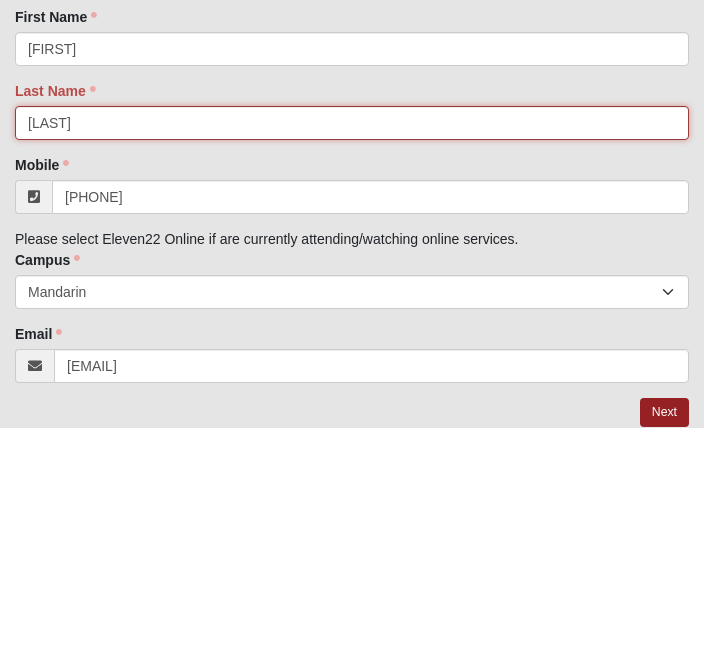 type on "Waugerman" 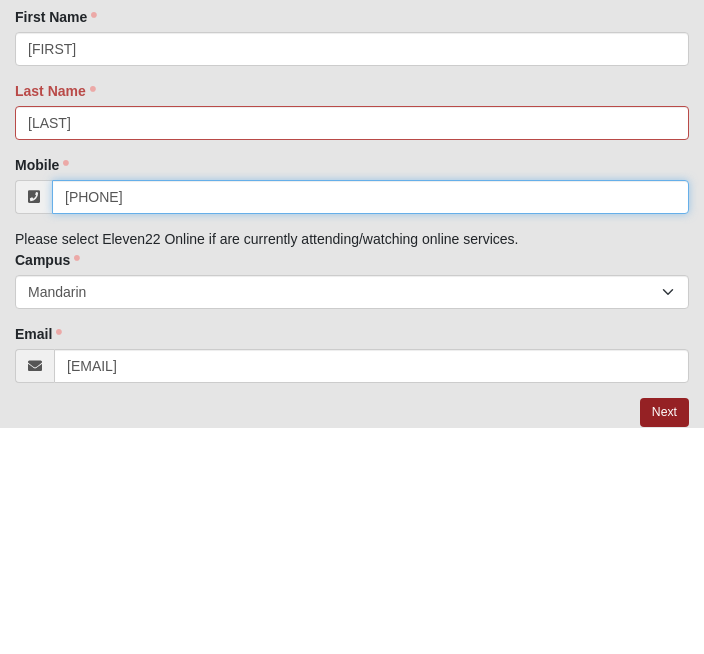click on "(410) 762-8721" at bounding box center [370, 423] 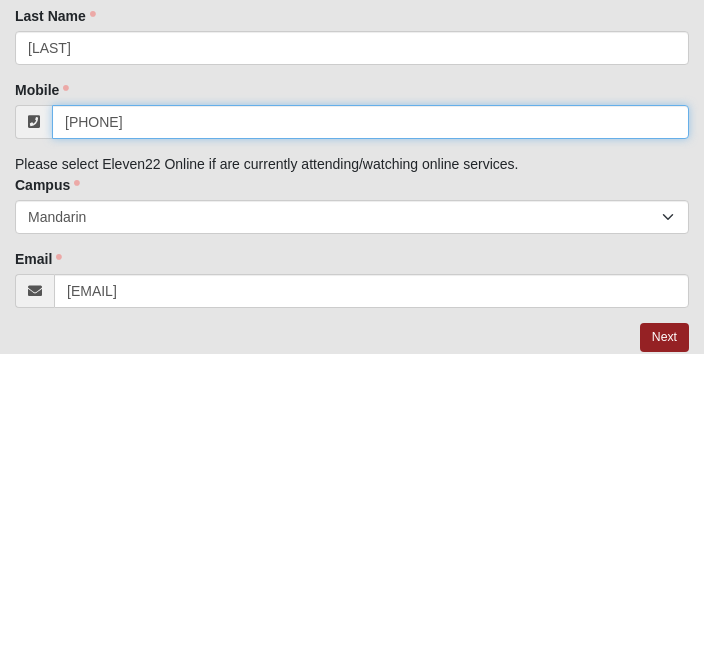 click on "(410) 762-8721" at bounding box center (370, 423) 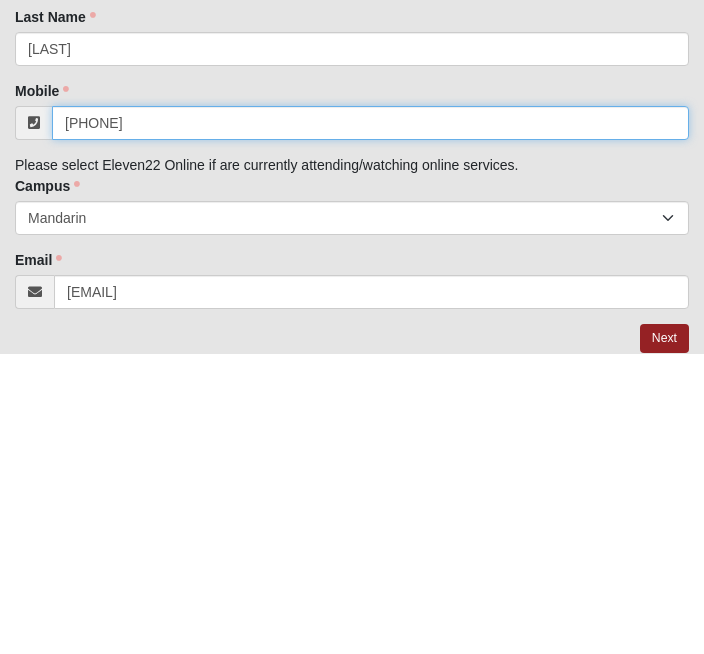 click at bounding box center [0, 0] 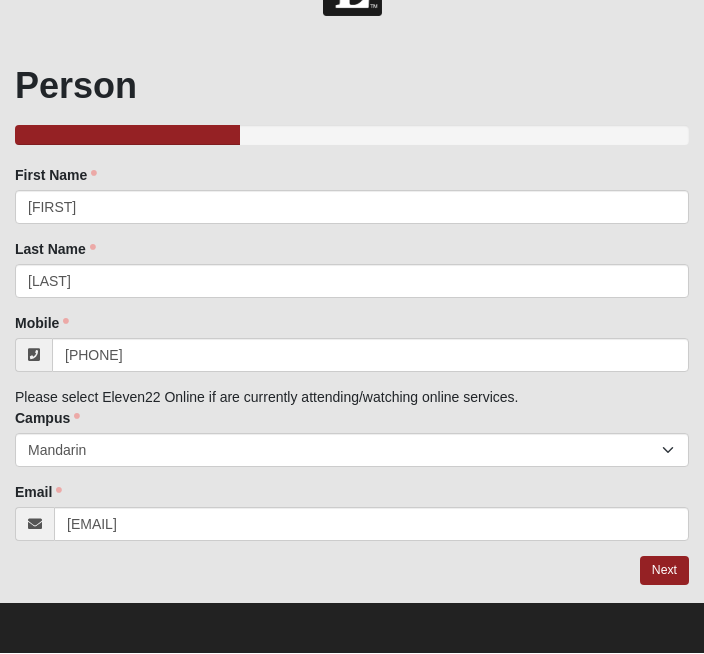 click on "Next" at bounding box center [664, 571] 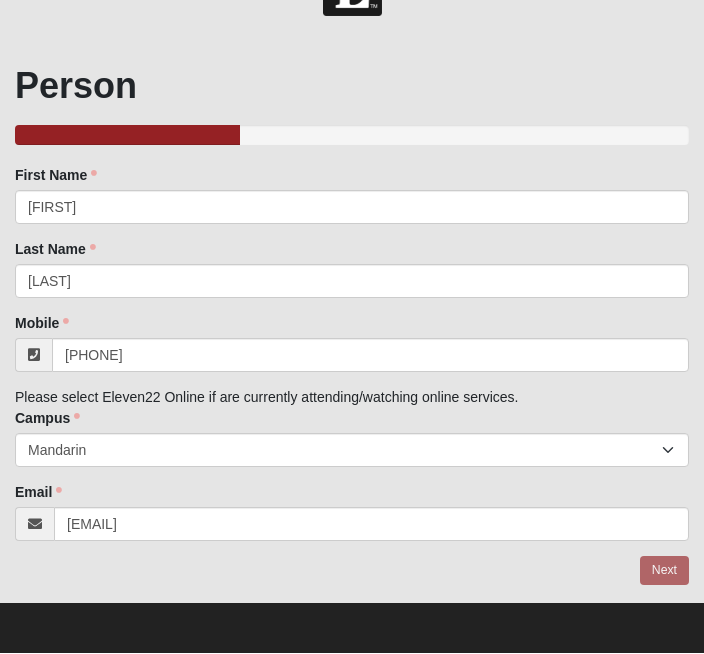 scroll, scrollTop: 0, scrollLeft: 0, axis: both 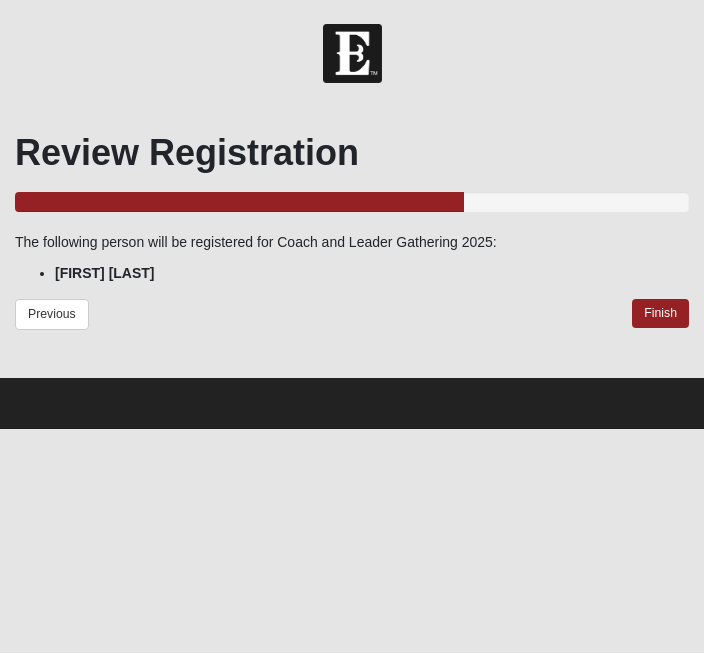 click on "Finish" at bounding box center (660, 314) 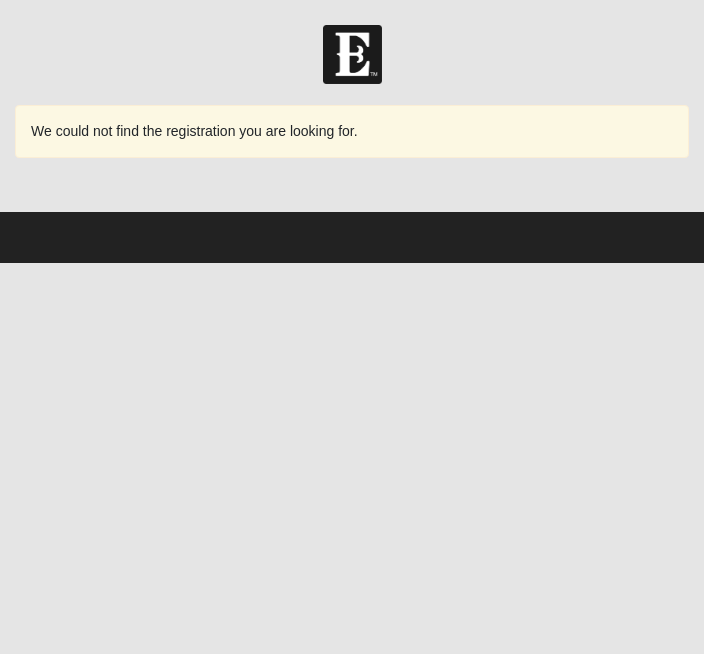 scroll, scrollTop: 0, scrollLeft: 0, axis: both 